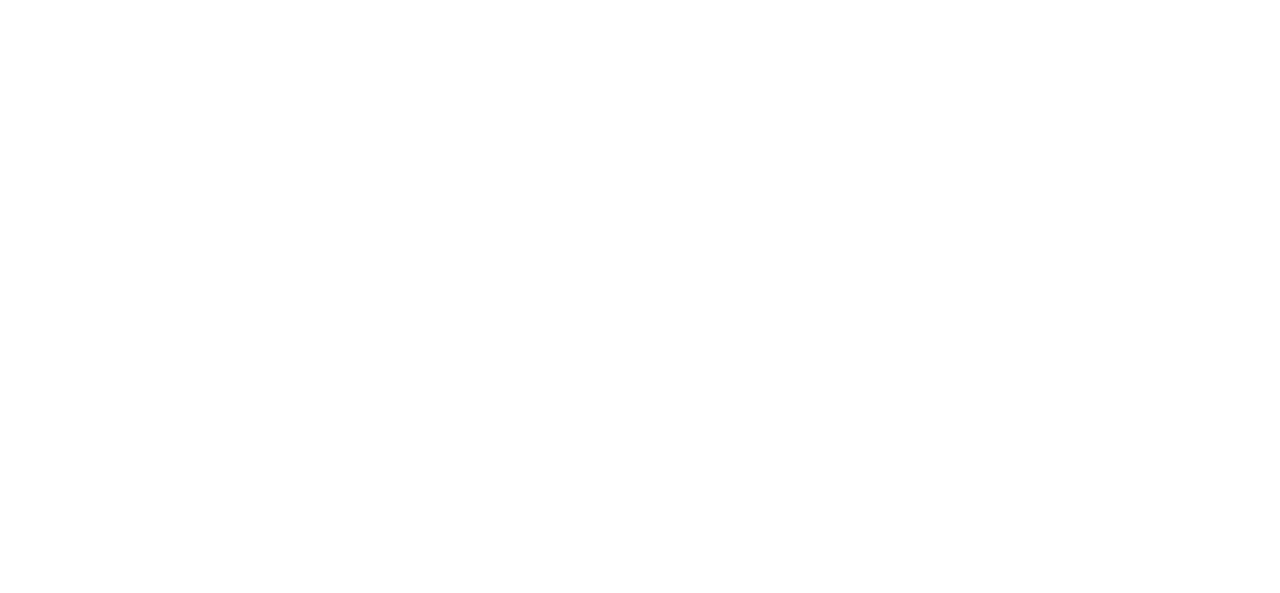 scroll, scrollTop: 0, scrollLeft: 0, axis: both 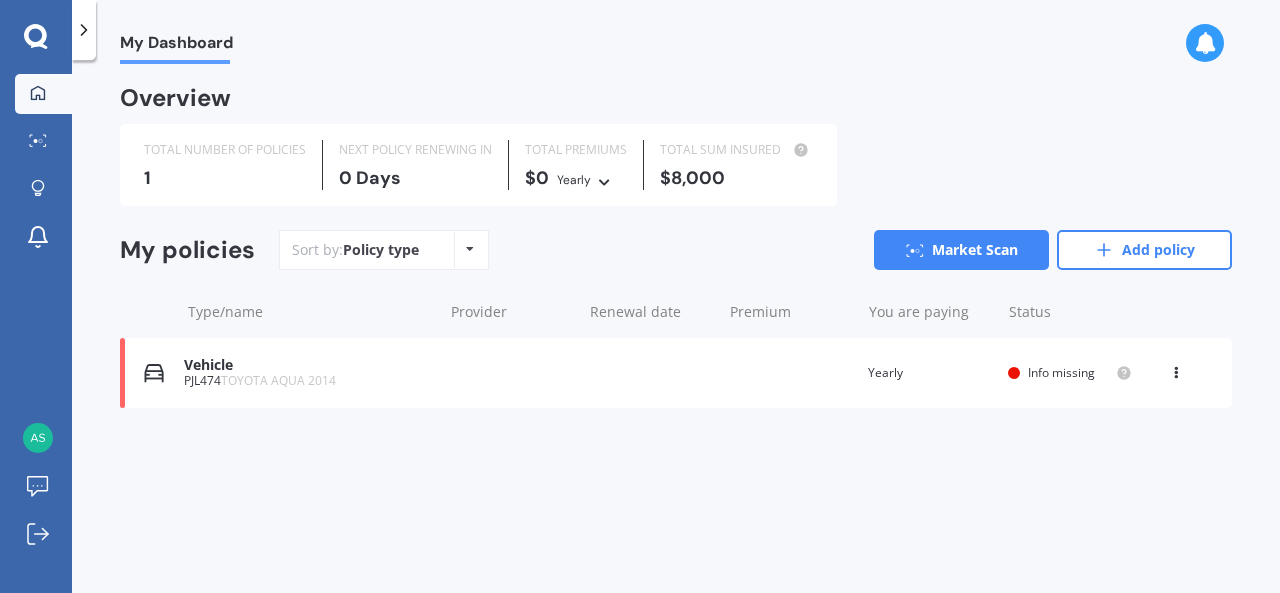 click on "Vehicle" at bounding box center [308, 365] 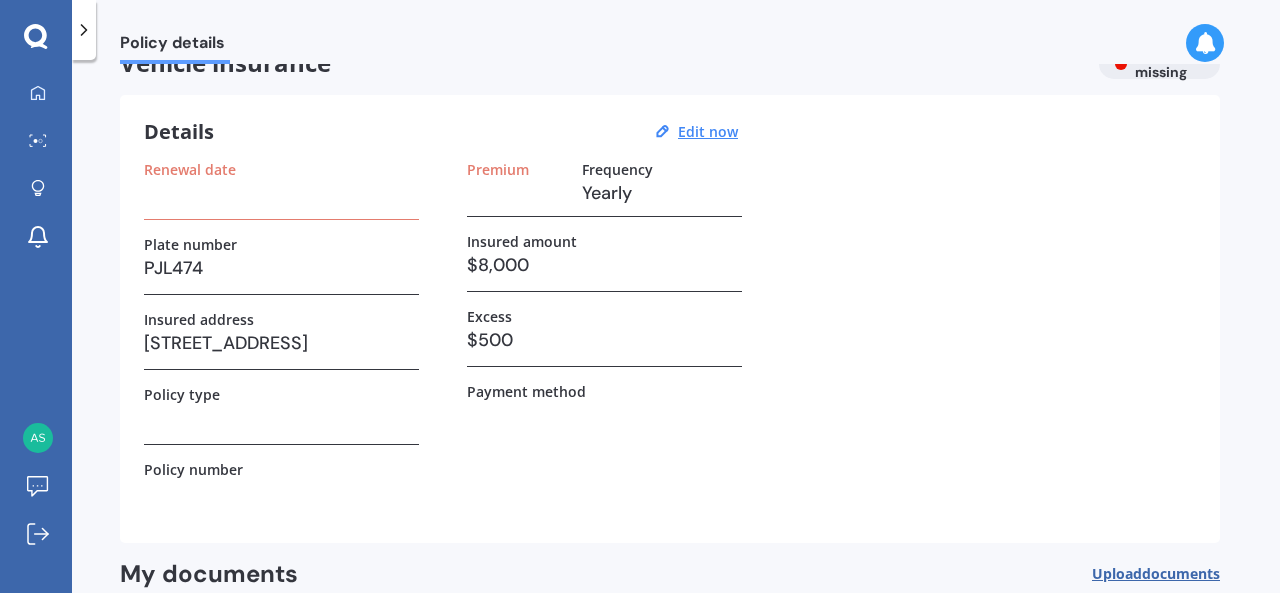 scroll, scrollTop: 44, scrollLeft: 0, axis: vertical 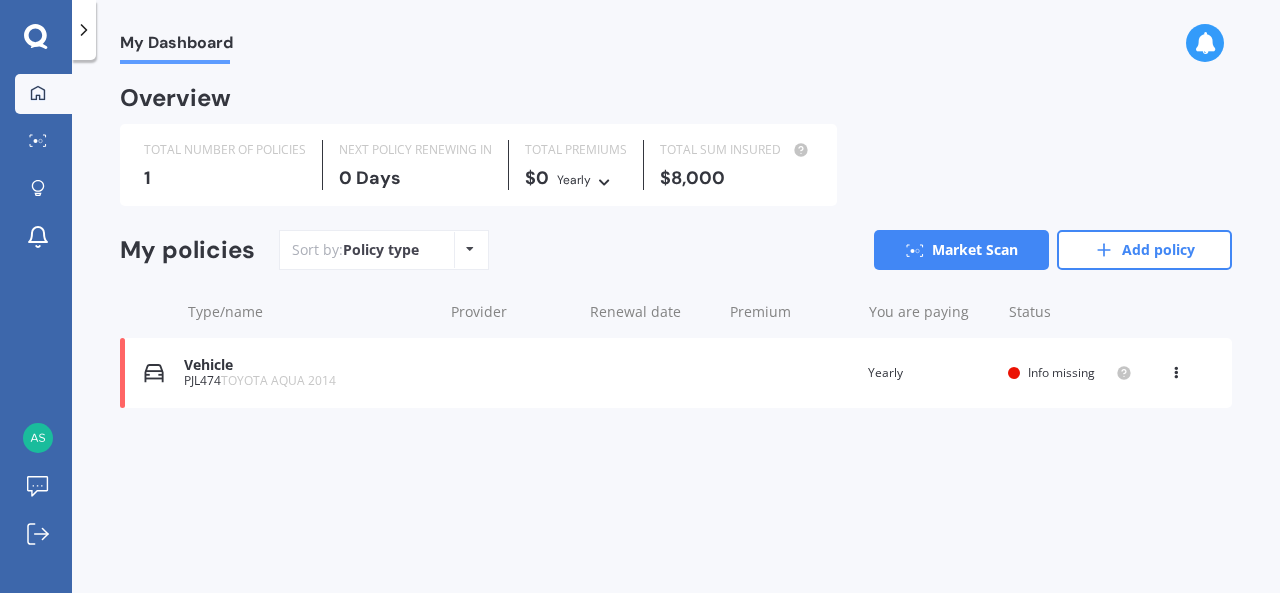 click on "Vehicle" at bounding box center [308, 365] 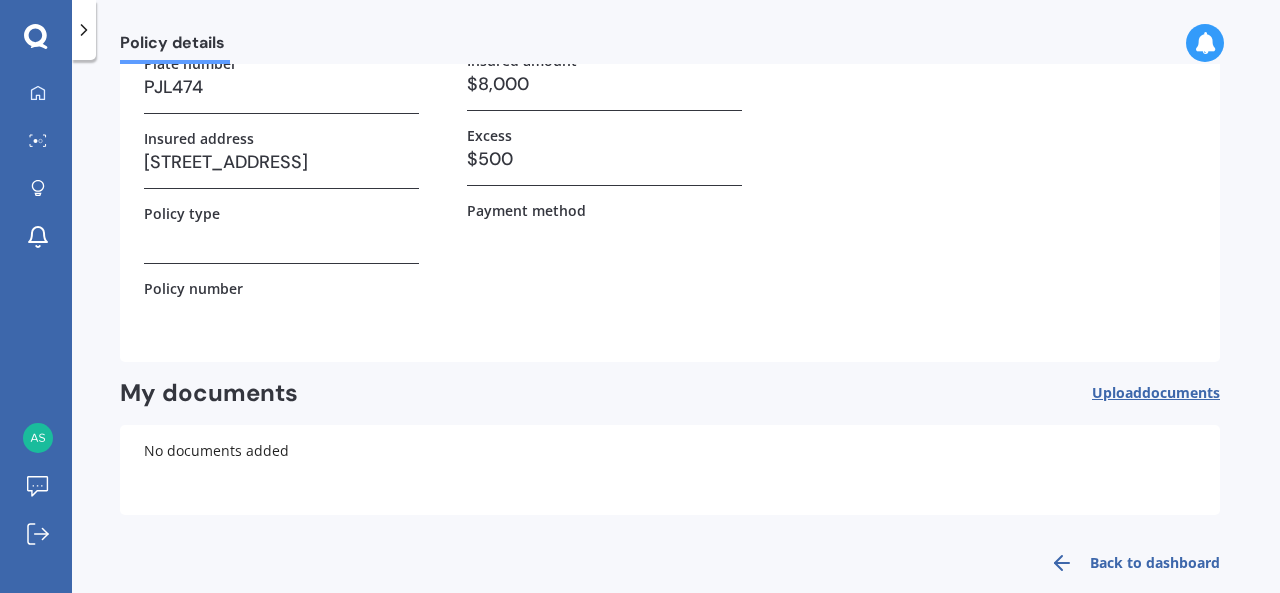 scroll, scrollTop: 248, scrollLeft: 0, axis: vertical 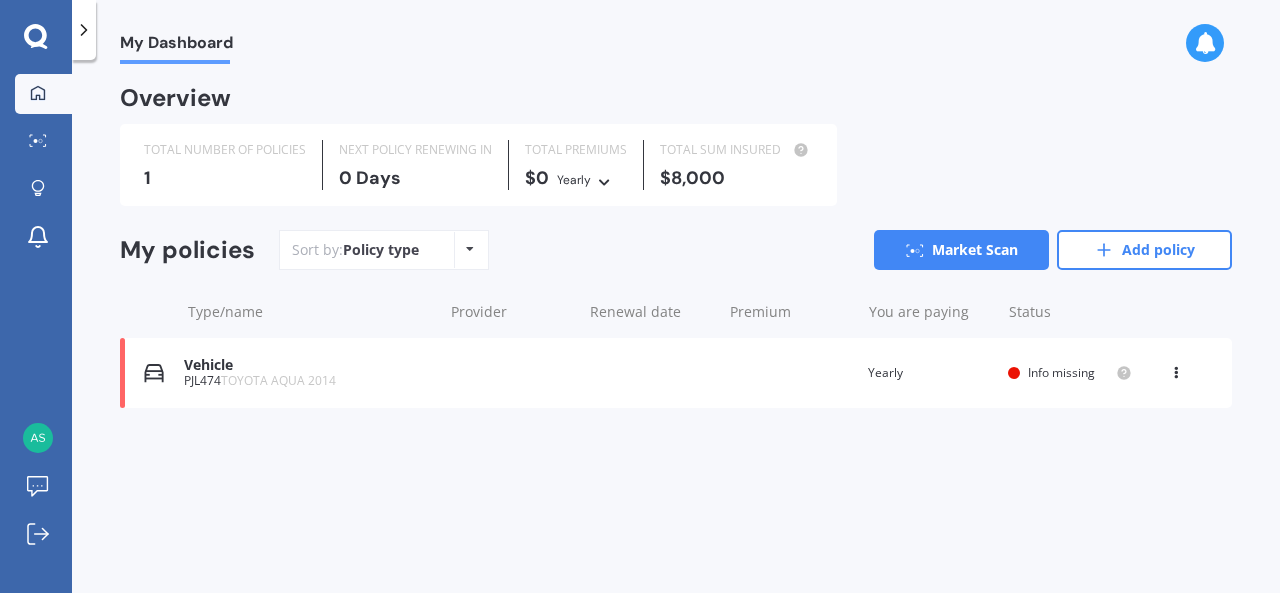 click on "Vehicle" at bounding box center (308, 365) 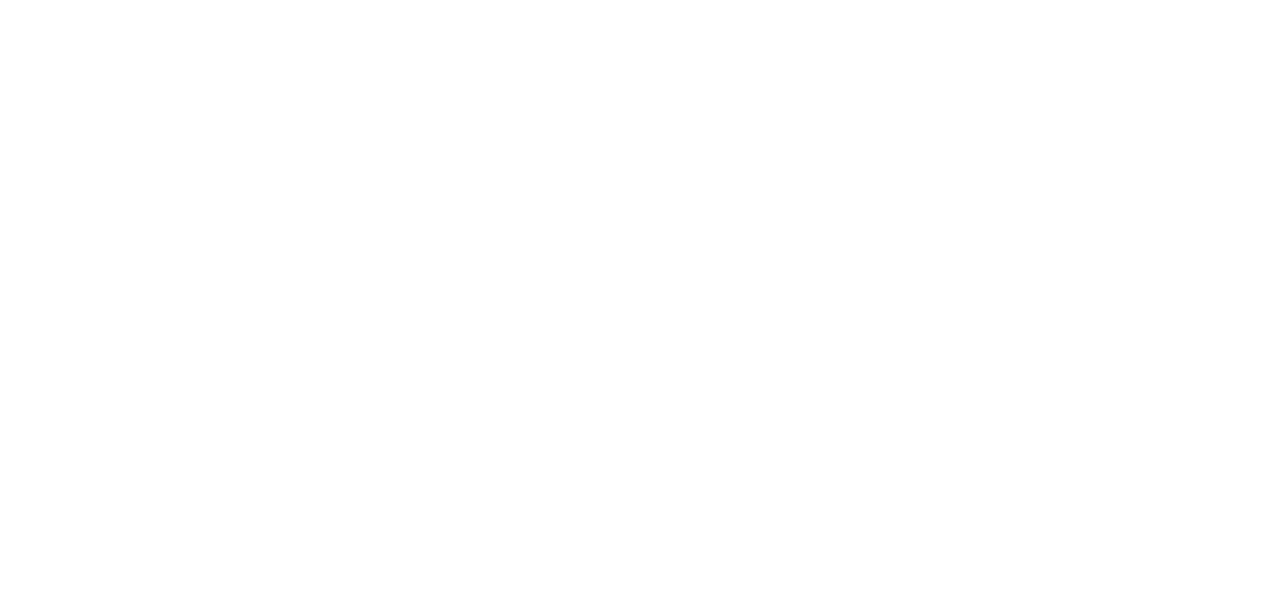 scroll, scrollTop: 0, scrollLeft: 0, axis: both 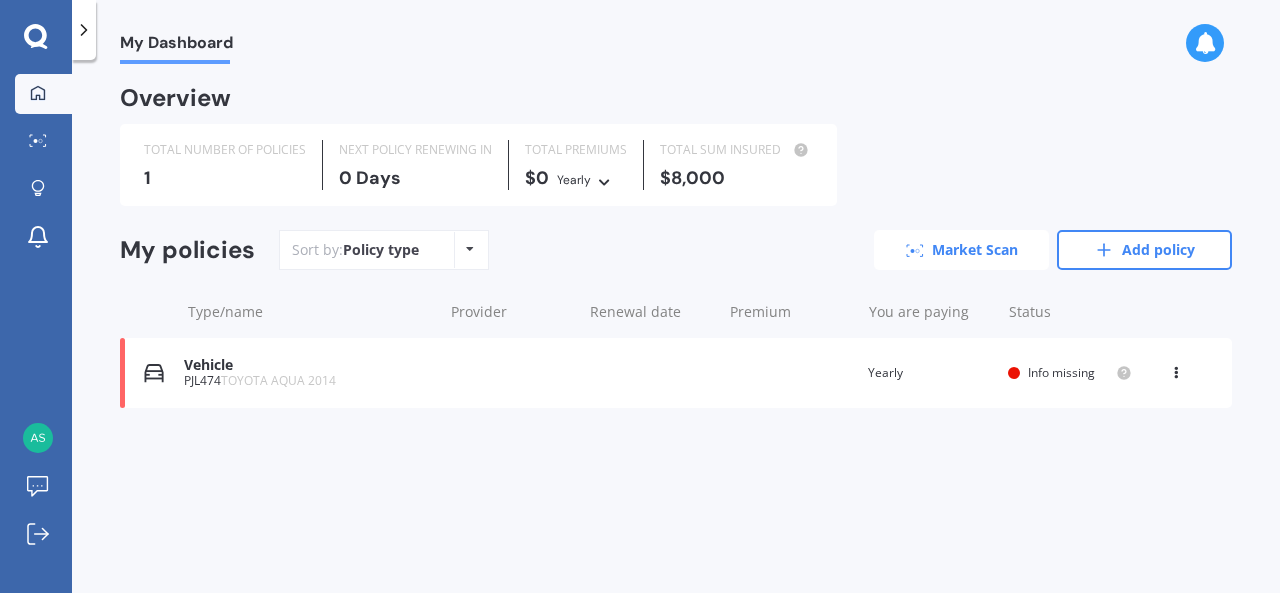 click on "Market Scan" at bounding box center (961, 250) 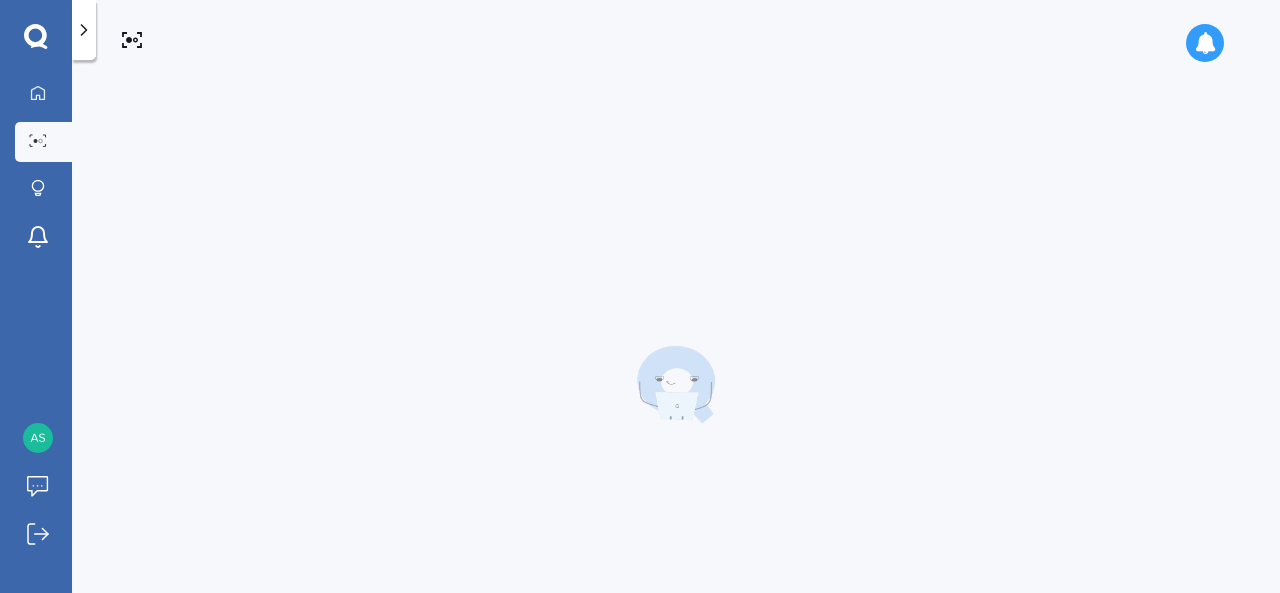 click at bounding box center [676, 384] 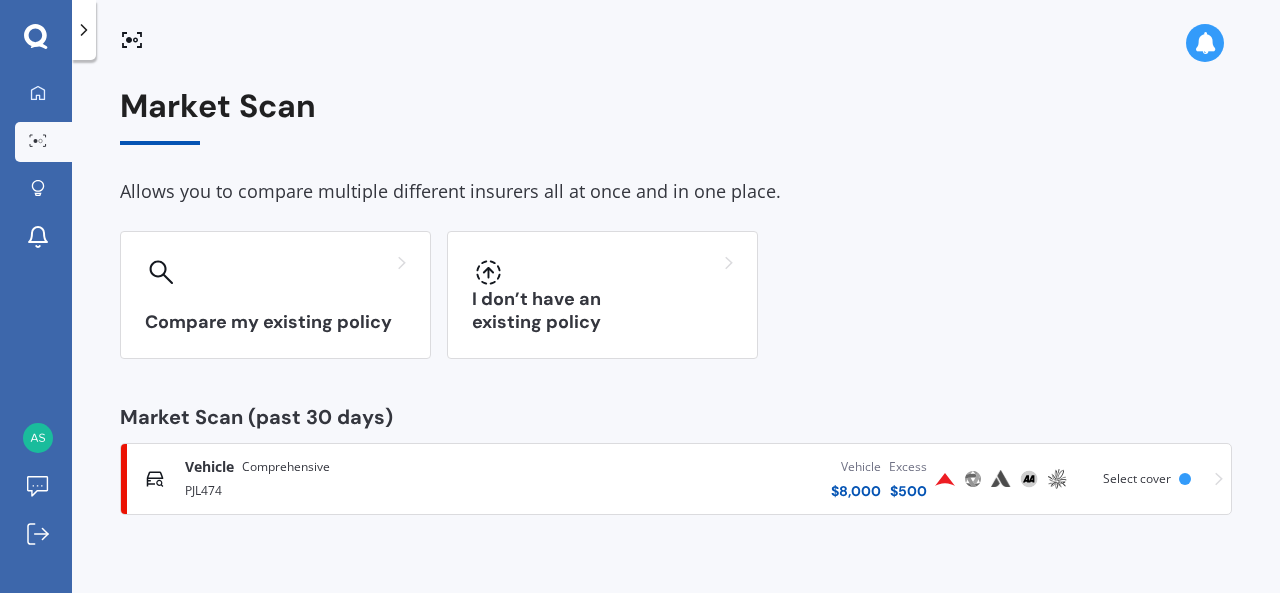 click on "Vehicle" at bounding box center [209, 467] 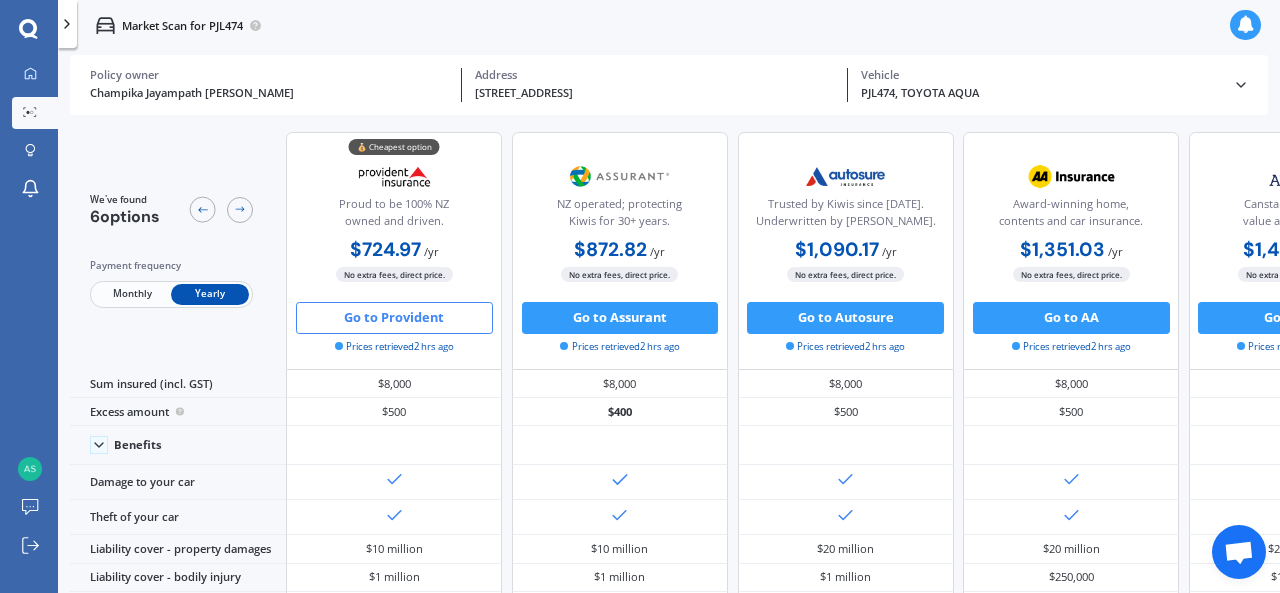 scroll, scrollTop: 0, scrollLeft: 54, axis: horizontal 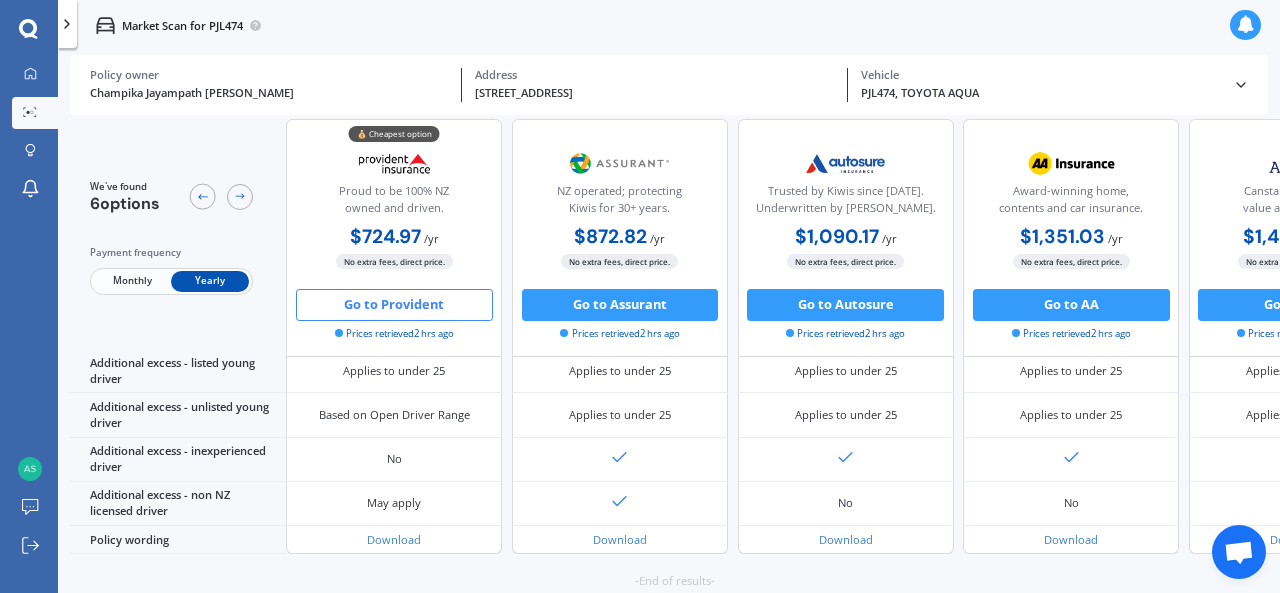 click on "Go to Provident" at bounding box center (394, 305) 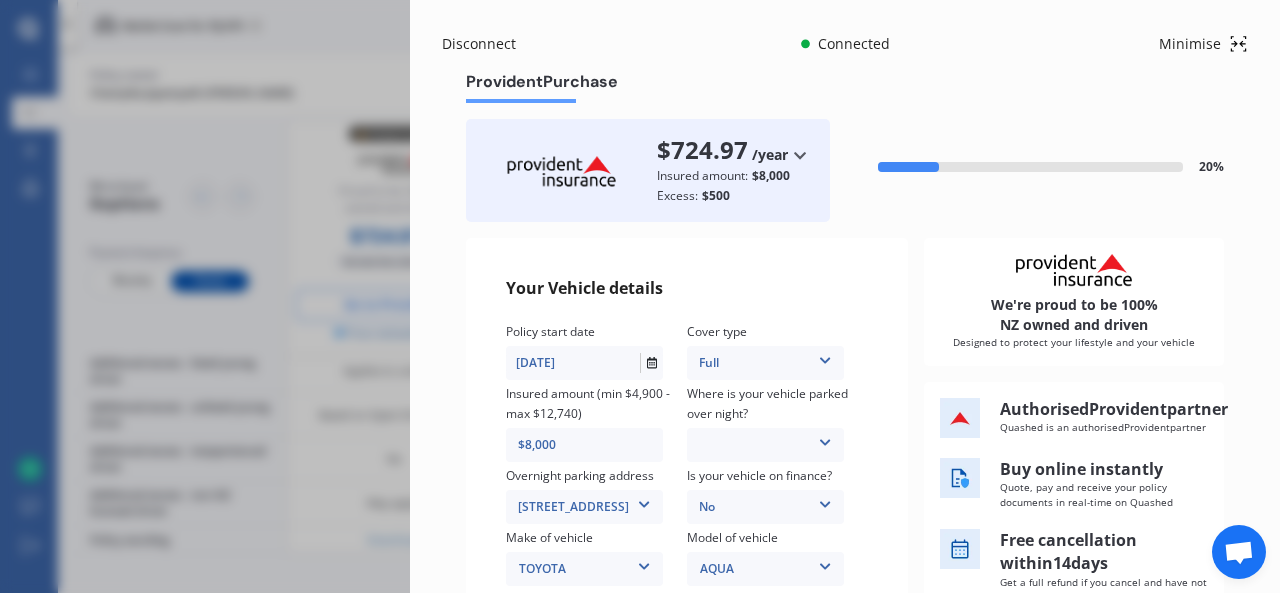 scroll, scrollTop: 413, scrollLeft: 0, axis: vertical 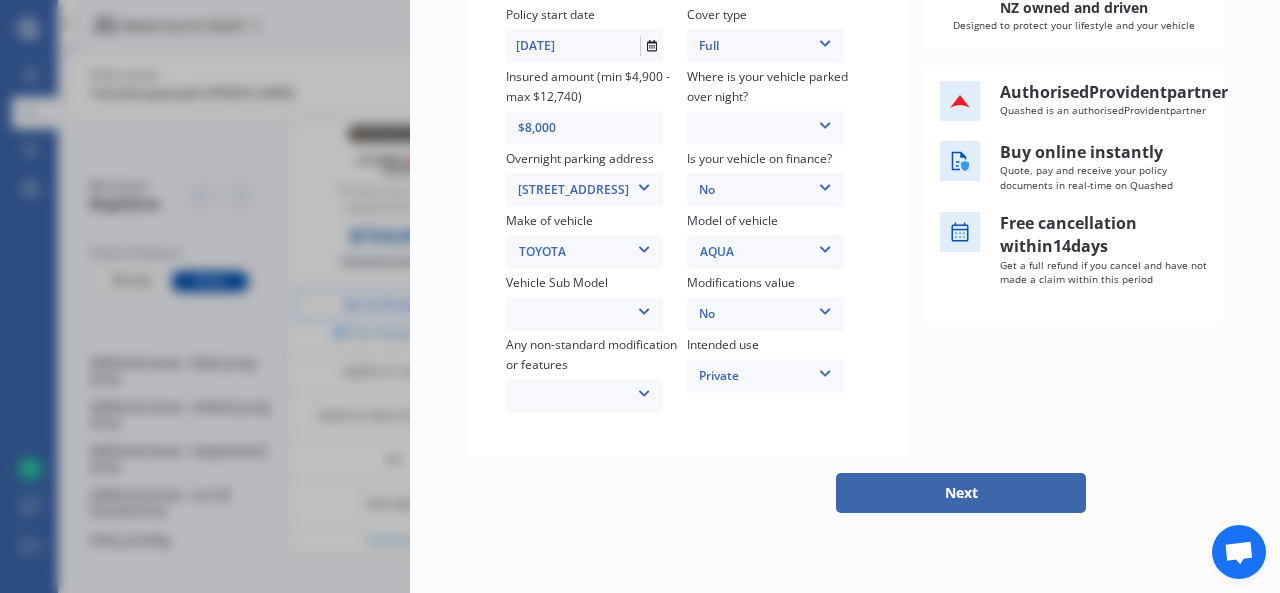 click on "Next" at bounding box center (961, 493) 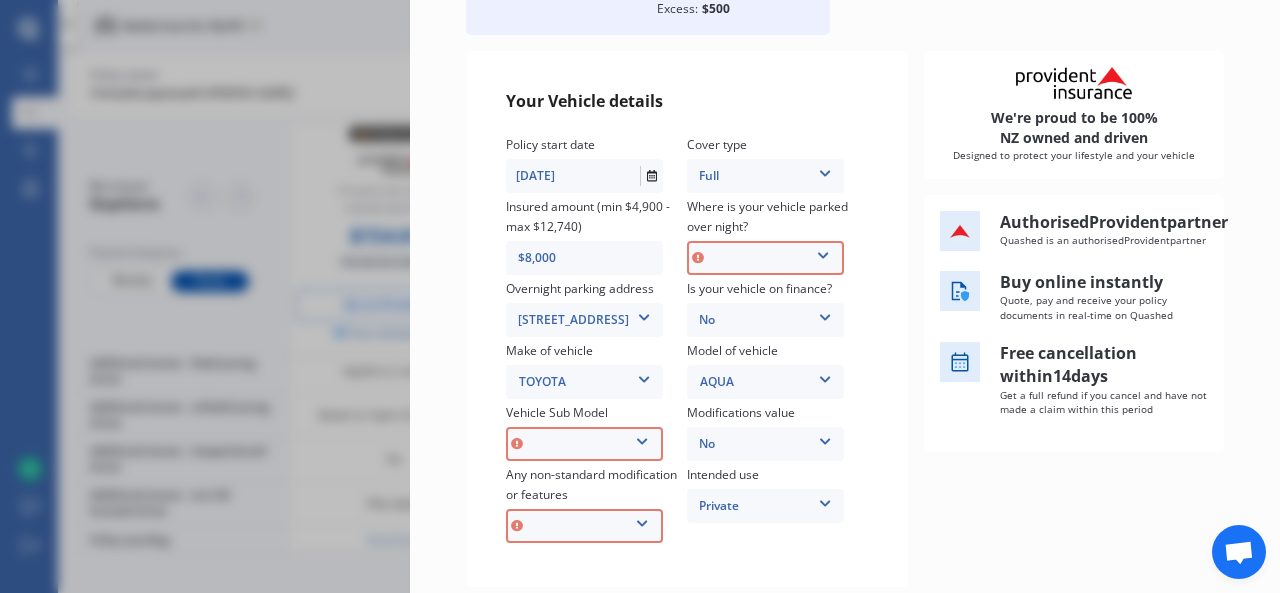 scroll, scrollTop: 118, scrollLeft: 0, axis: vertical 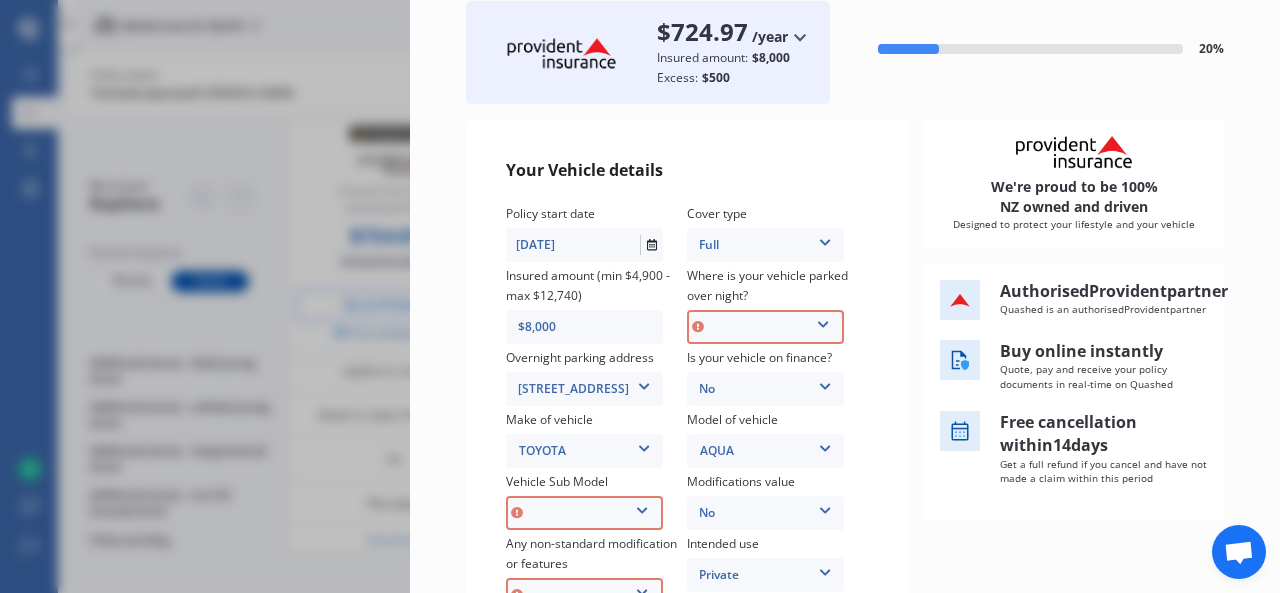 click on "Aqua NHP10 L Hatchback 5dr CVT 1sp 1.5i/45kW Hybrid [IMP] Aqua NHP10 G Hatchback 5dr CVT 1sp 1.5i/45kW Hybrid [IMP]" at bounding box center (584, 513) 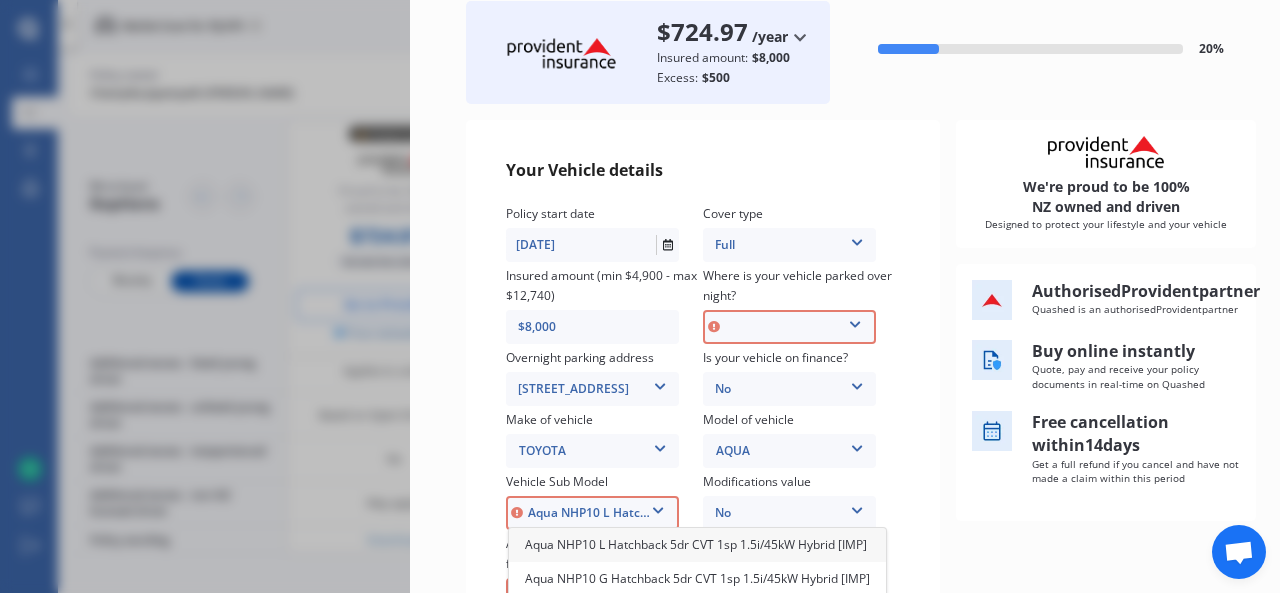 click on "Aqua NHP10 L Hatchback 5dr CVT 1sp 1.5i/45kW Hybrid [IMP]" at bounding box center [592, 513] 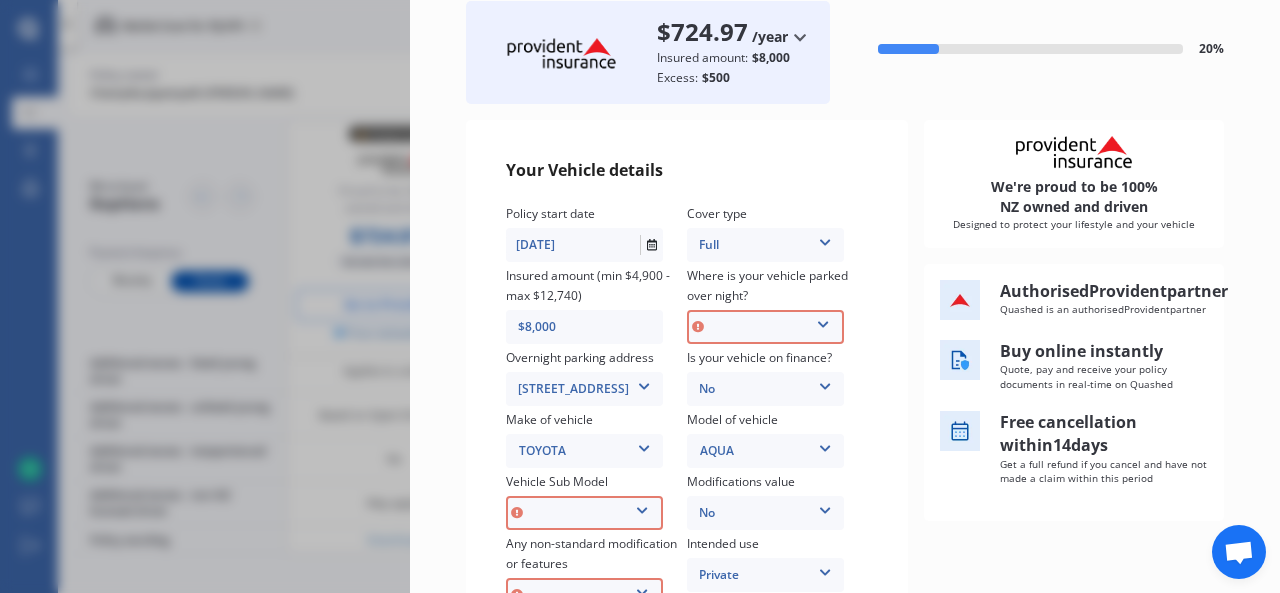 click on "Aqua NHP10 L Hatchback 5dr CVT 1sp 1.5i/45kW Hybrid [IMP] Aqua NHP10 G Hatchback 5dr CVT 1sp 1.5i/45kW Hybrid [IMP]" at bounding box center (584, 513) 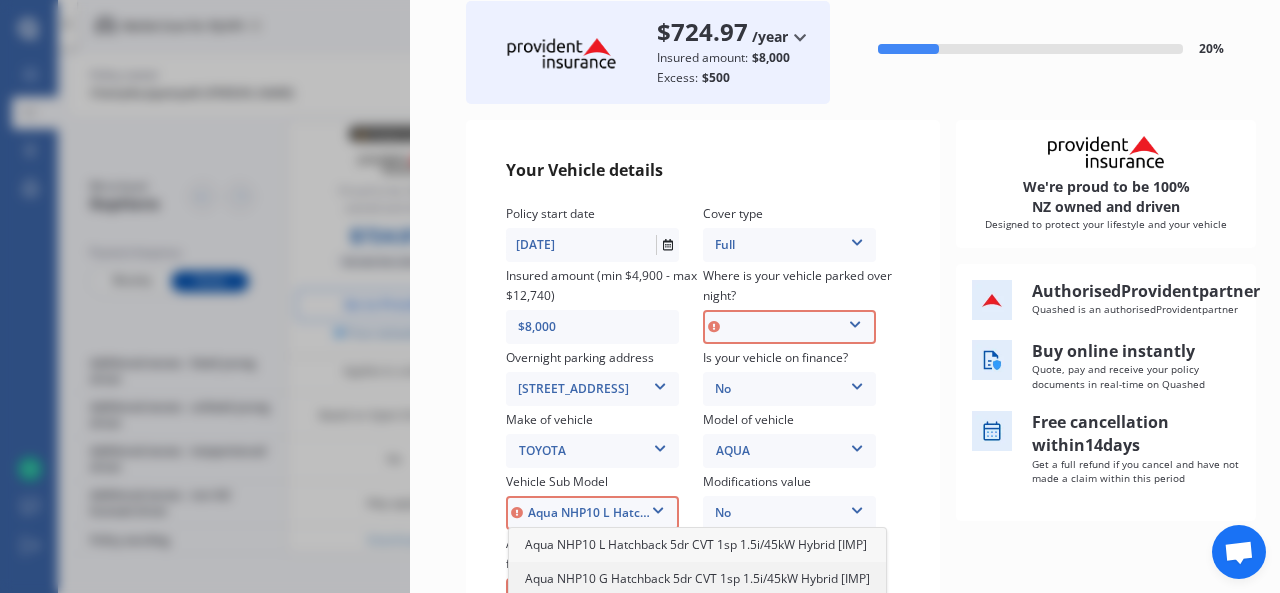click on "Aqua NHP10 G Hatchback 5dr CVT 1sp 1.5i/45kW Hybrid [IMP]" at bounding box center (697, 578) 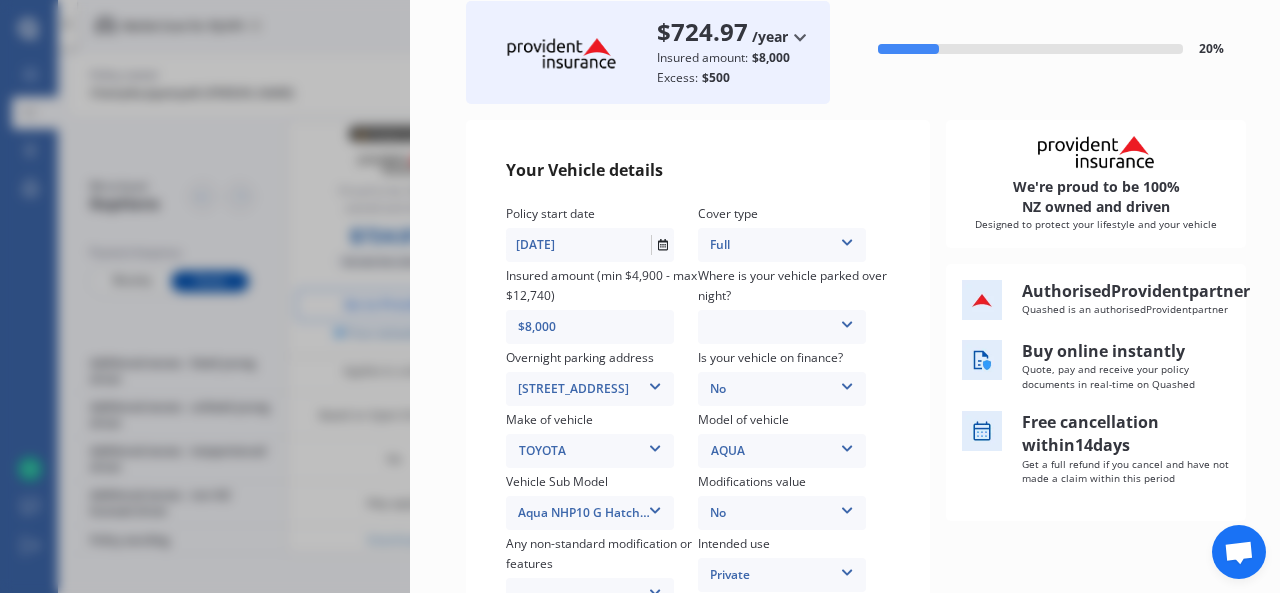 scroll, scrollTop: 413, scrollLeft: 0, axis: vertical 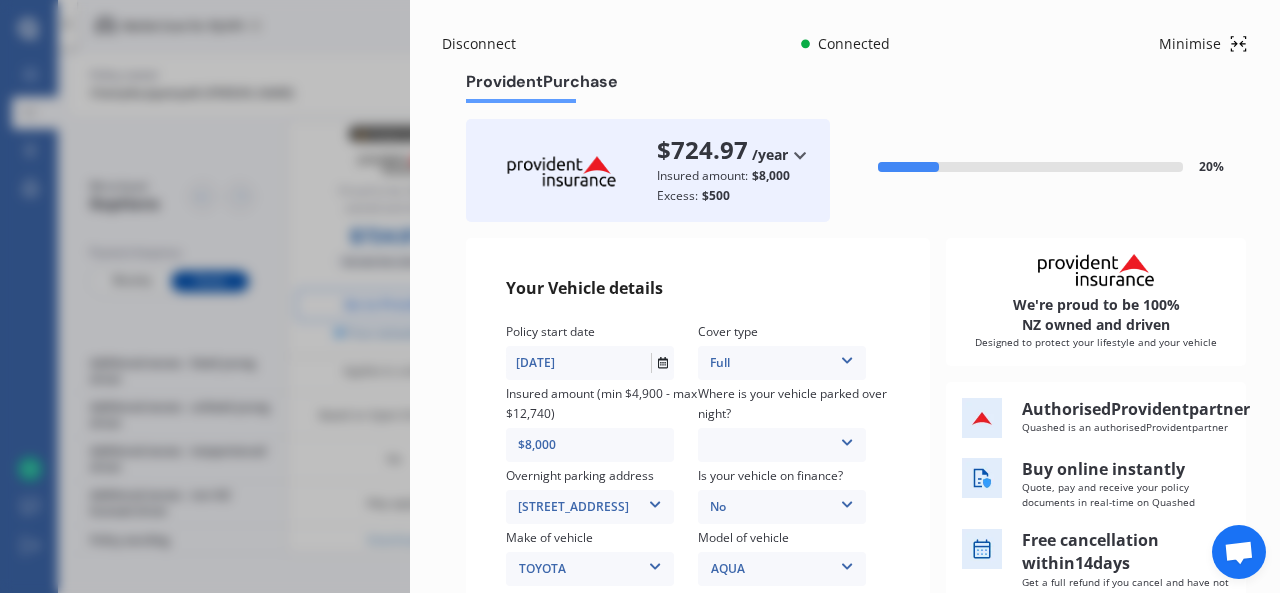click on "Garage (fully enclosed) Off Street Parking Other" at bounding box center (782, 445) 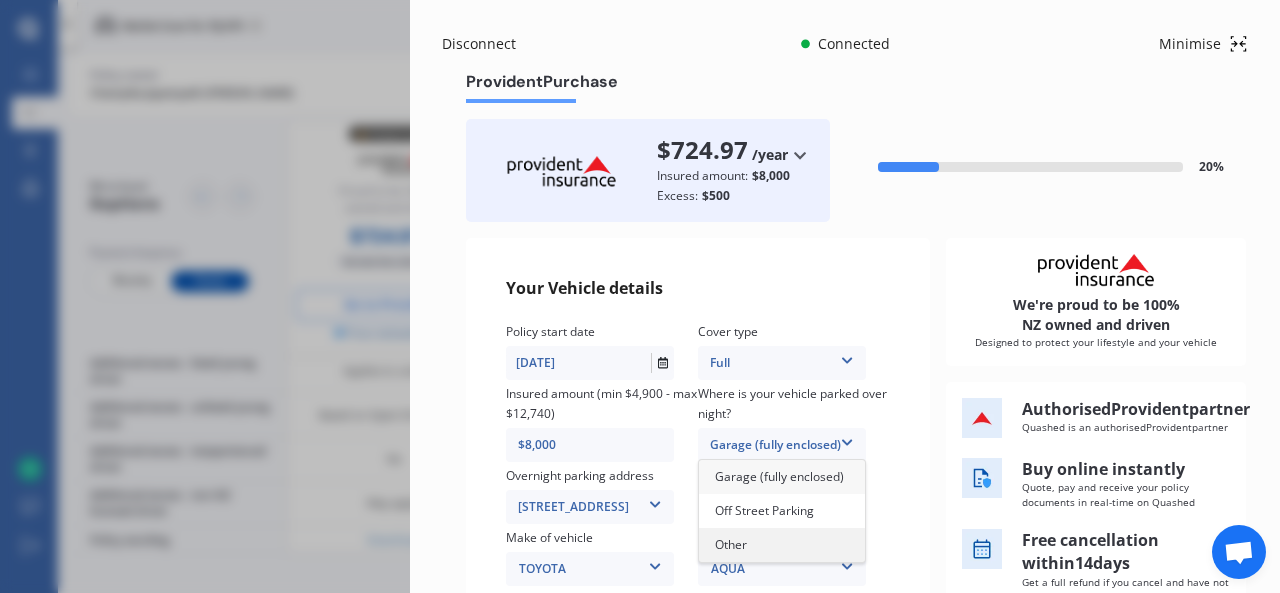 click on "Other" at bounding box center (782, 545) 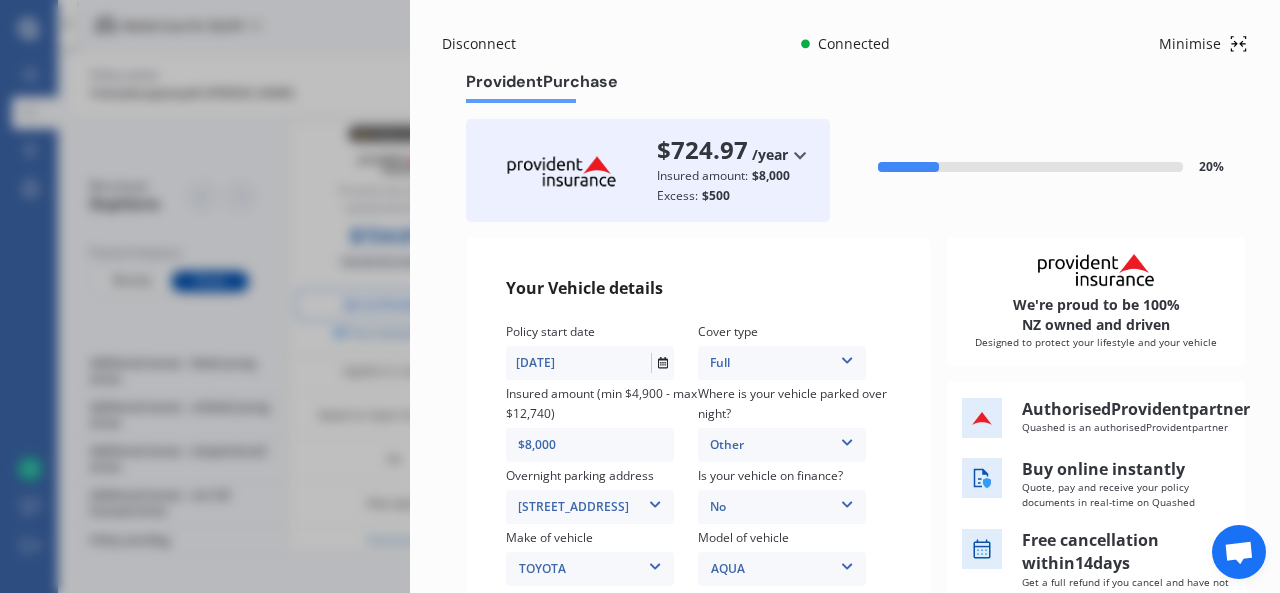 click at bounding box center [847, 439] 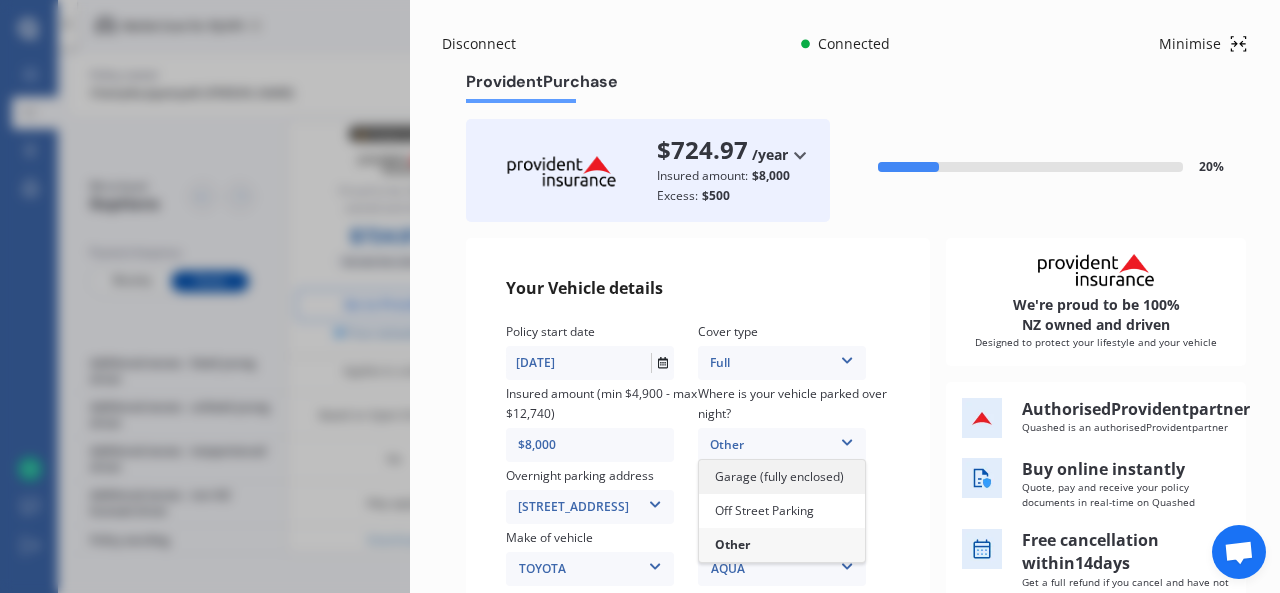 click on "Garage (fully enclosed)" at bounding box center [779, 476] 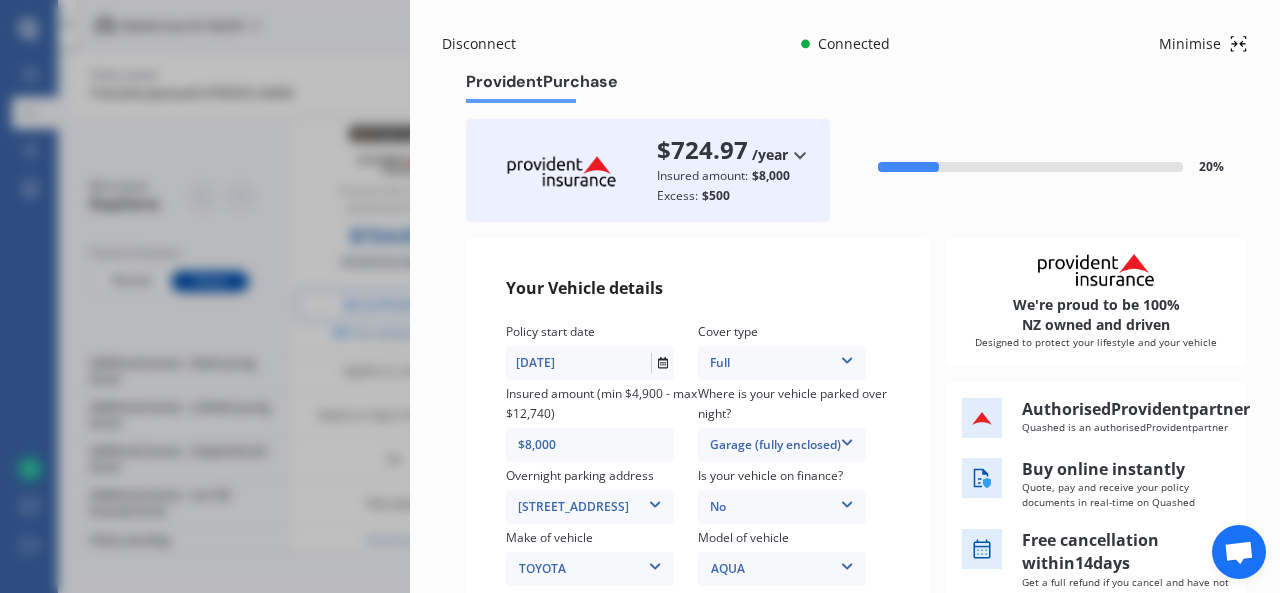 scroll, scrollTop: 413, scrollLeft: 0, axis: vertical 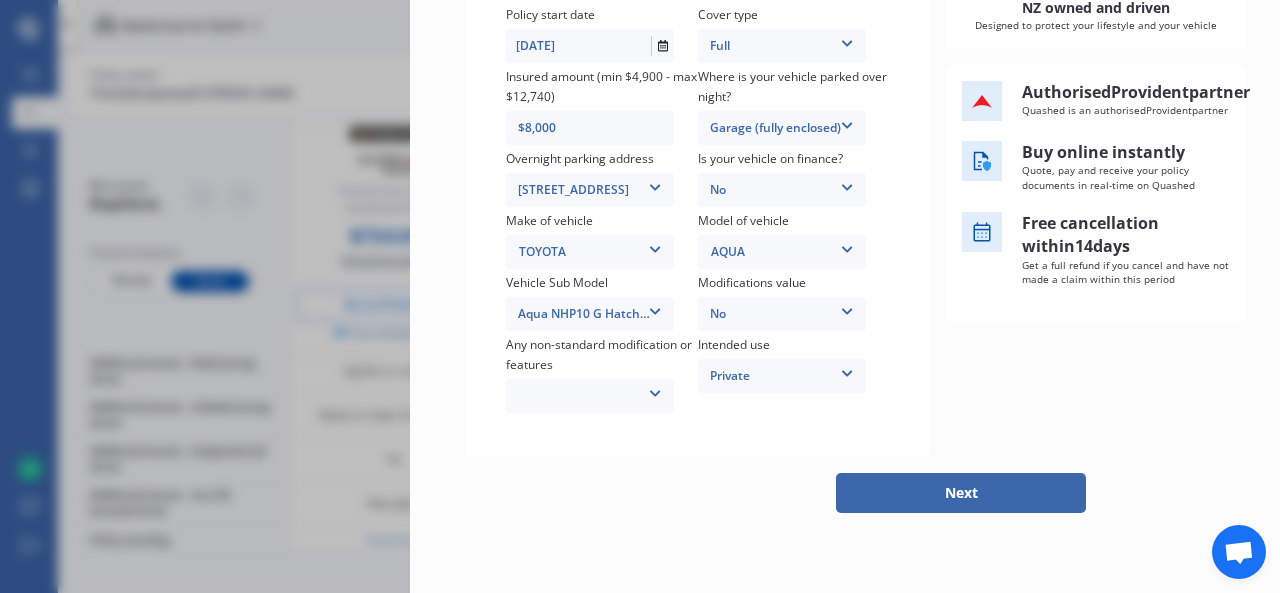 click on "Next" at bounding box center (961, 493) 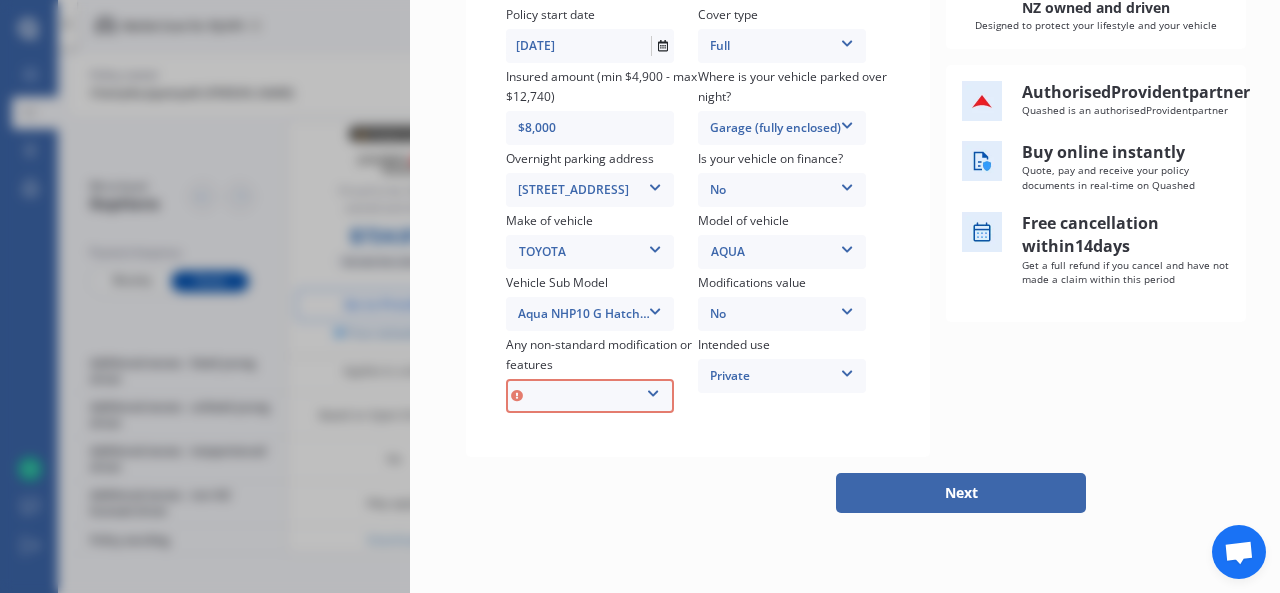 click on "None [MEDICAL_DATA] System(NOS) Roll Cage Full Racing Harness" at bounding box center (590, 396) 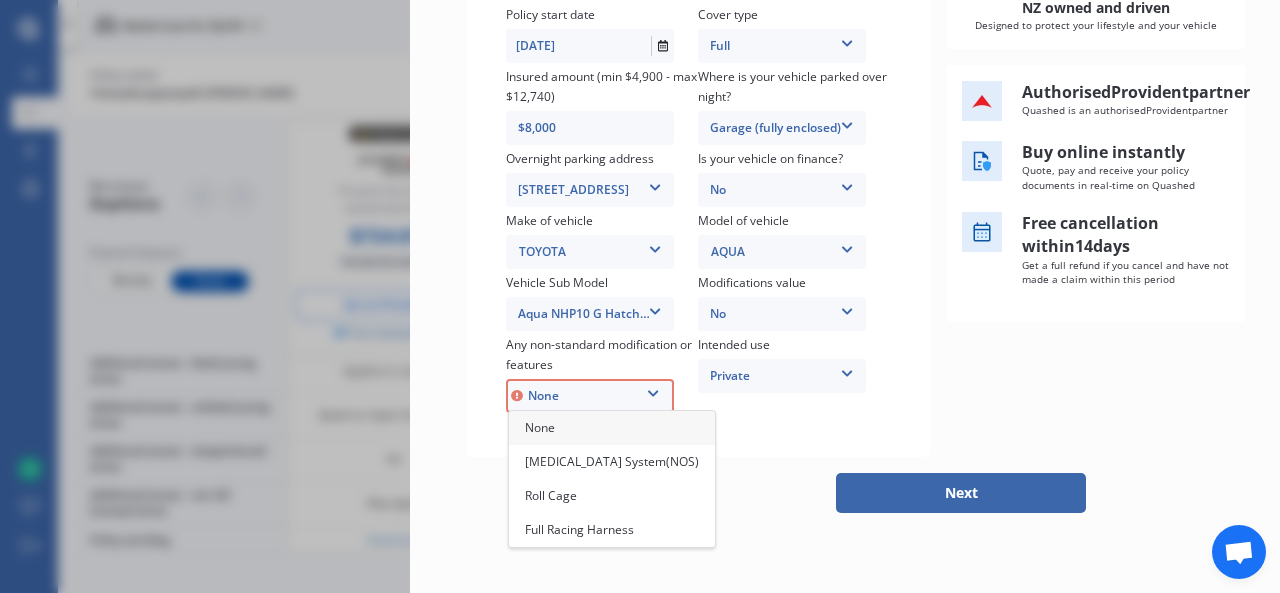 click on "None" at bounding box center (612, 428) 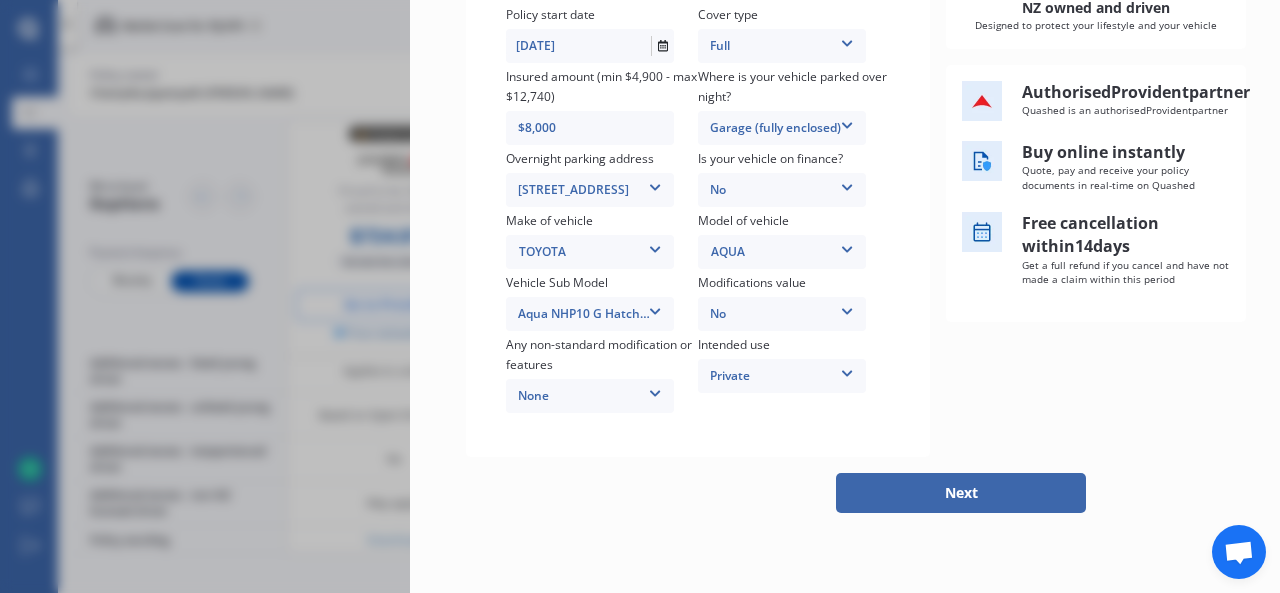 click on "Next" at bounding box center (961, 493) 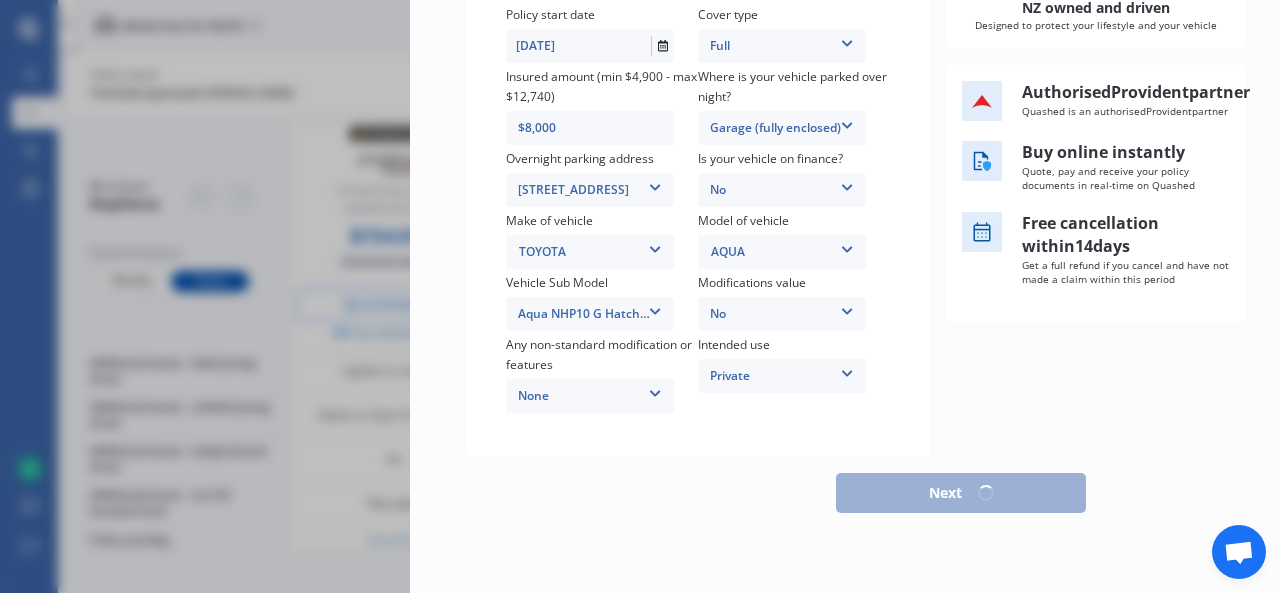 scroll, scrollTop: 386, scrollLeft: 0, axis: vertical 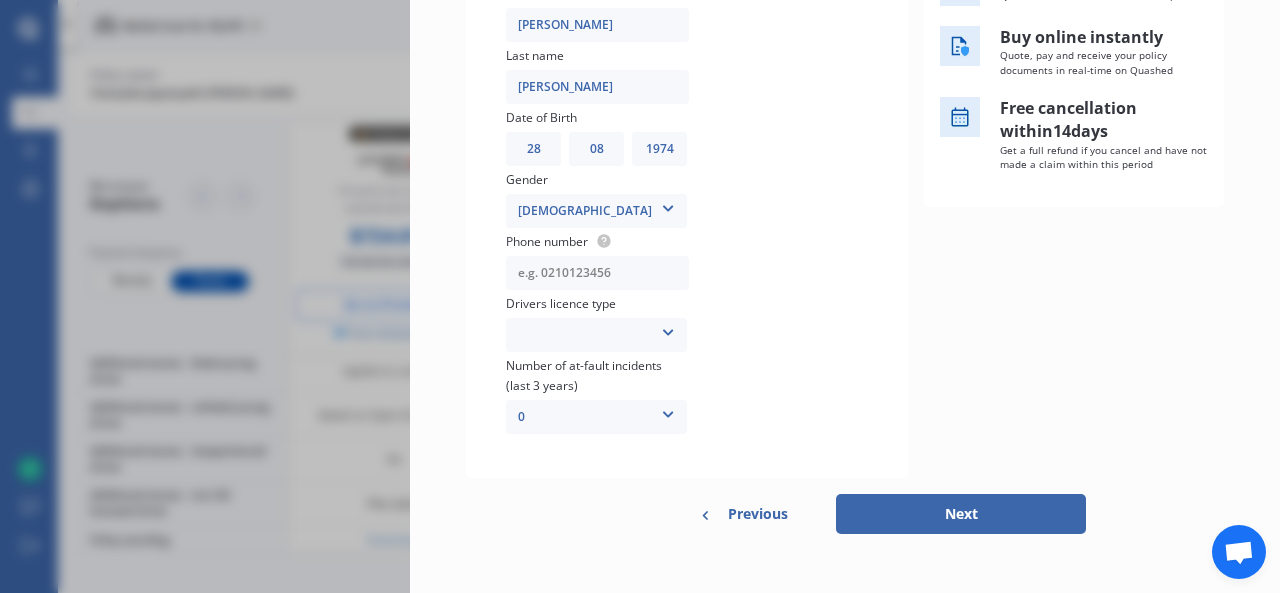 click at bounding box center [597, 273] 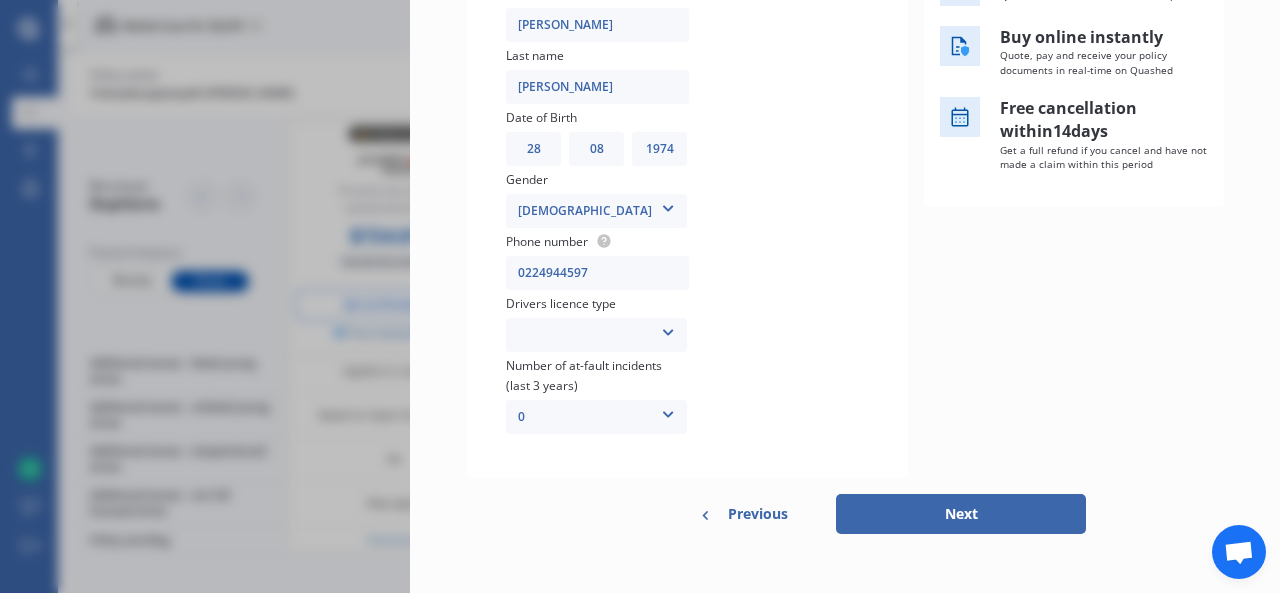 type on "0224944597" 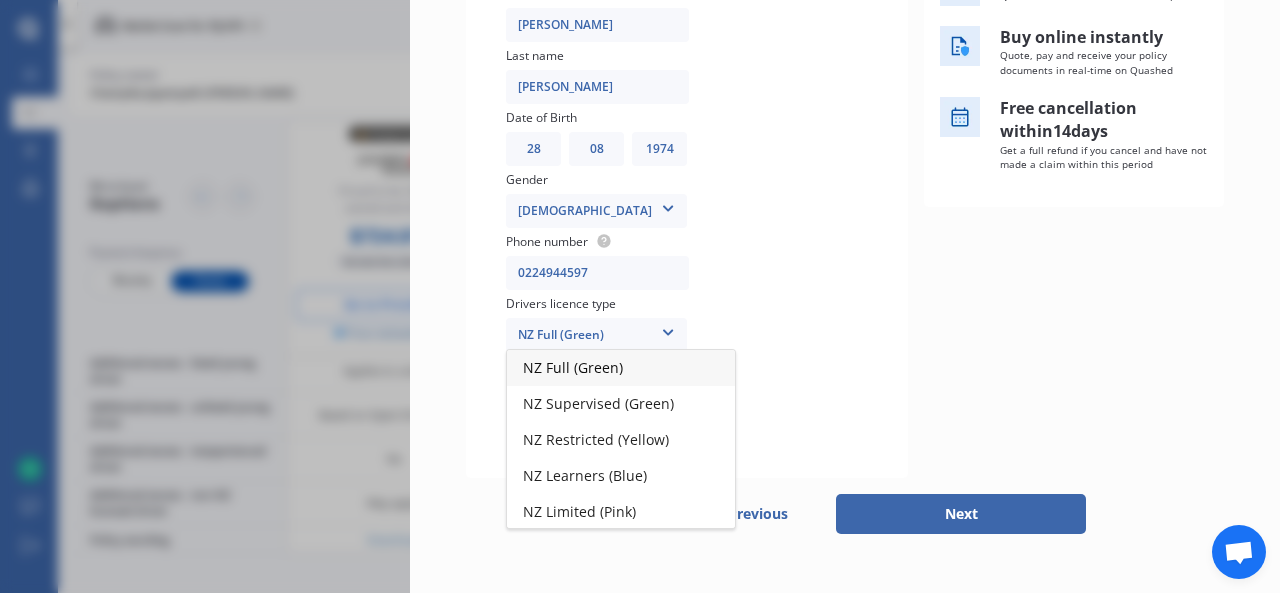 scroll, scrollTop: 156, scrollLeft: 0, axis: vertical 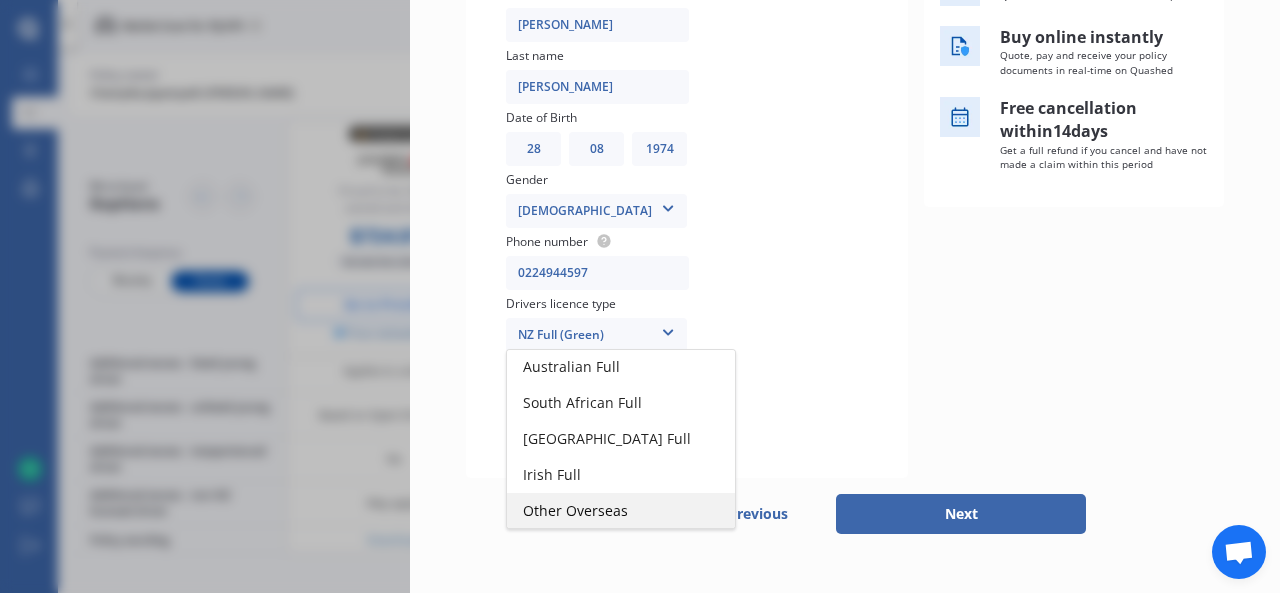 click on "Other Overseas" at bounding box center [575, 510] 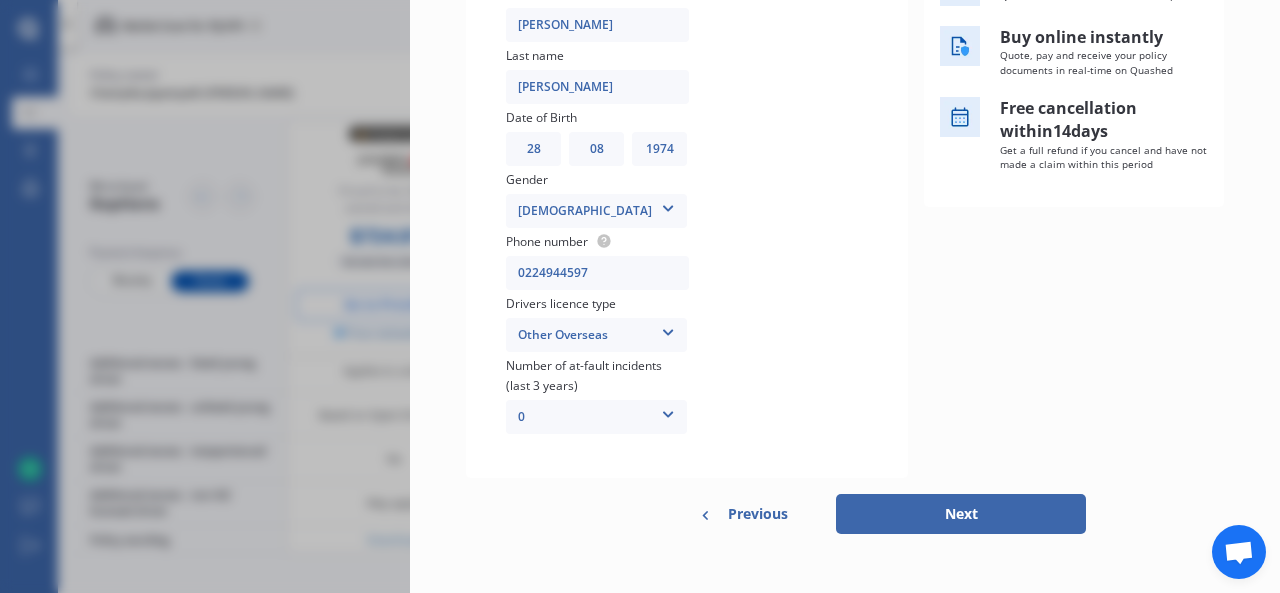 click at bounding box center [668, 411] 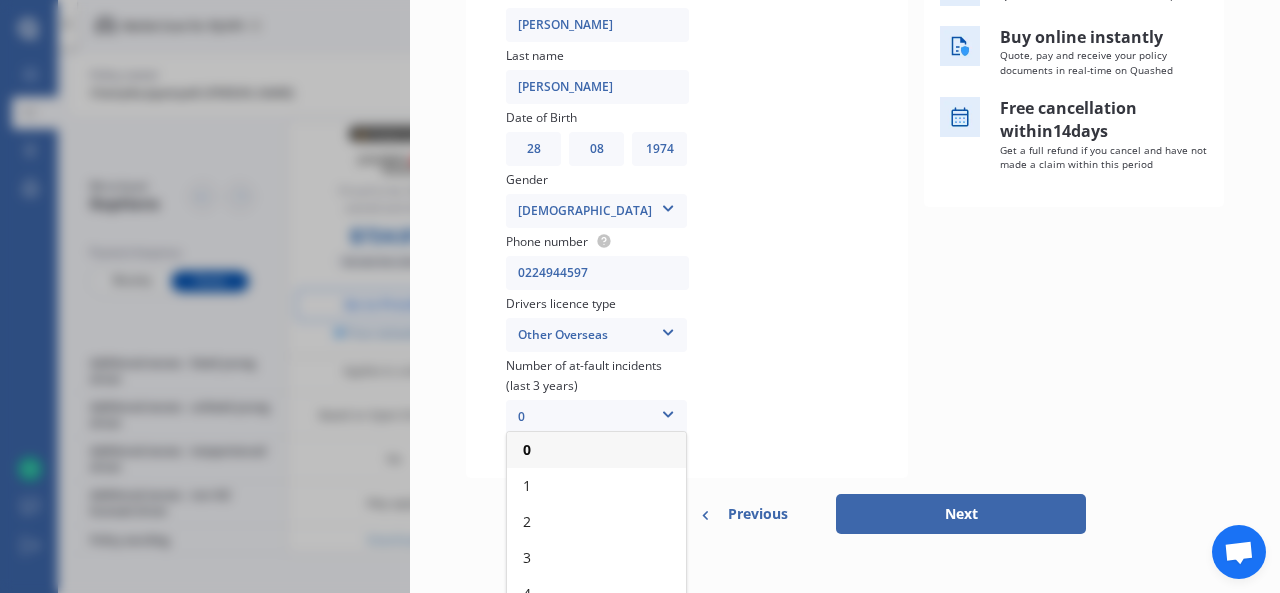 click on "0" at bounding box center [596, 450] 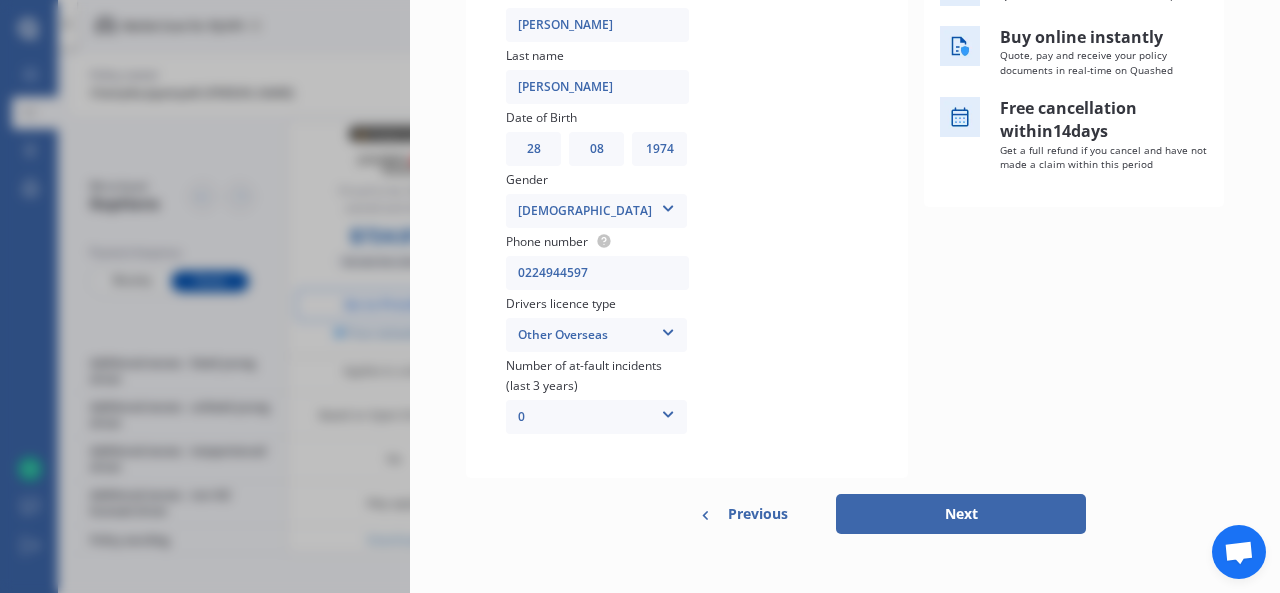 click on "Next" at bounding box center [961, 514] 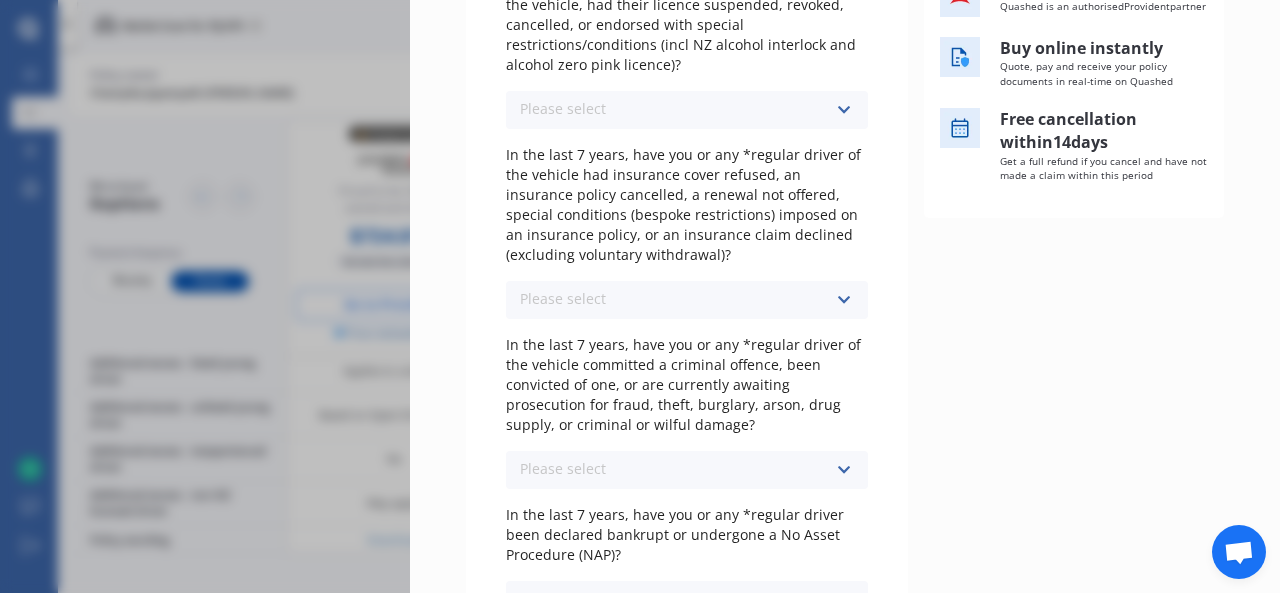 scroll, scrollTop: 0, scrollLeft: 0, axis: both 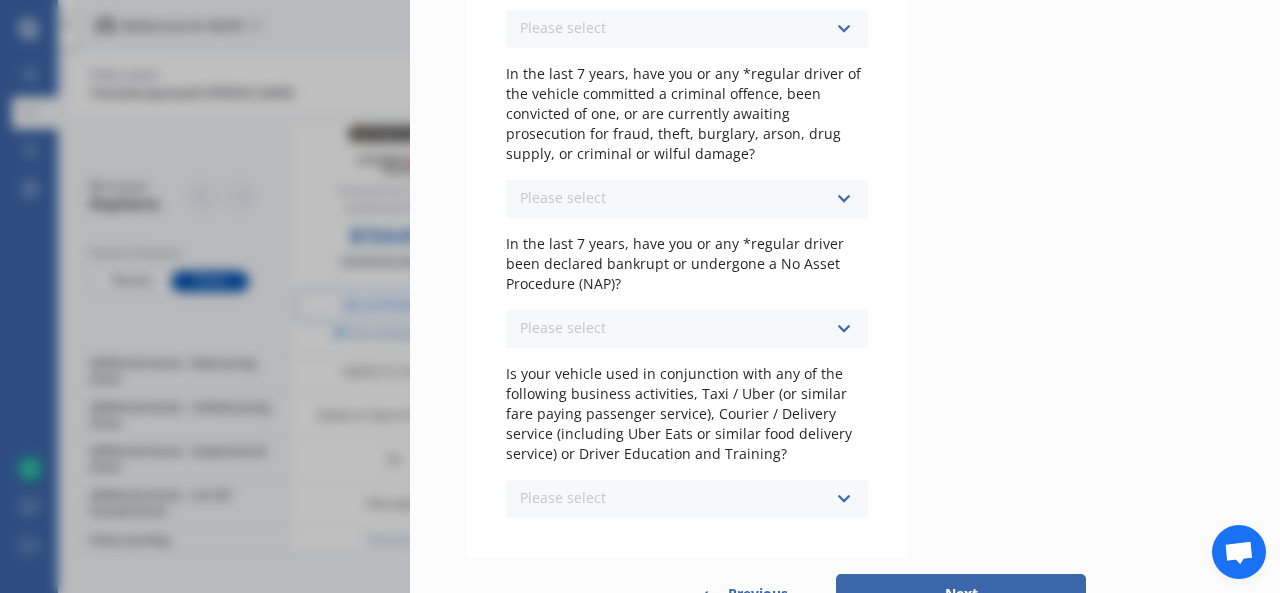click on "Next" at bounding box center (961, 594) 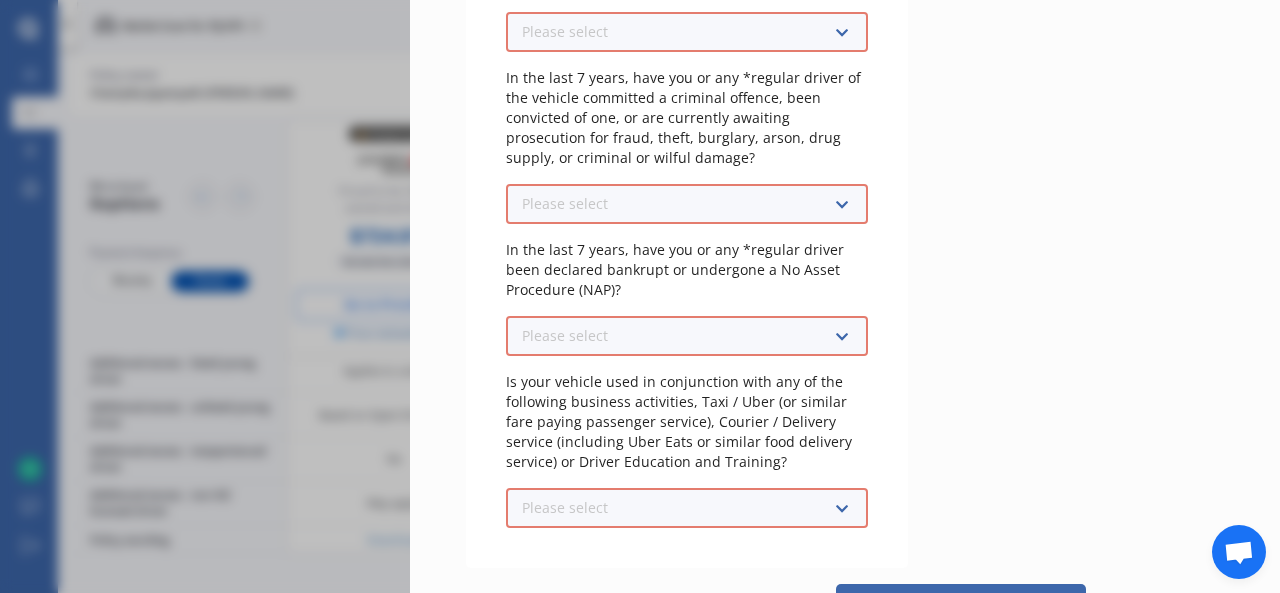 scroll, scrollTop: 694, scrollLeft: 0, axis: vertical 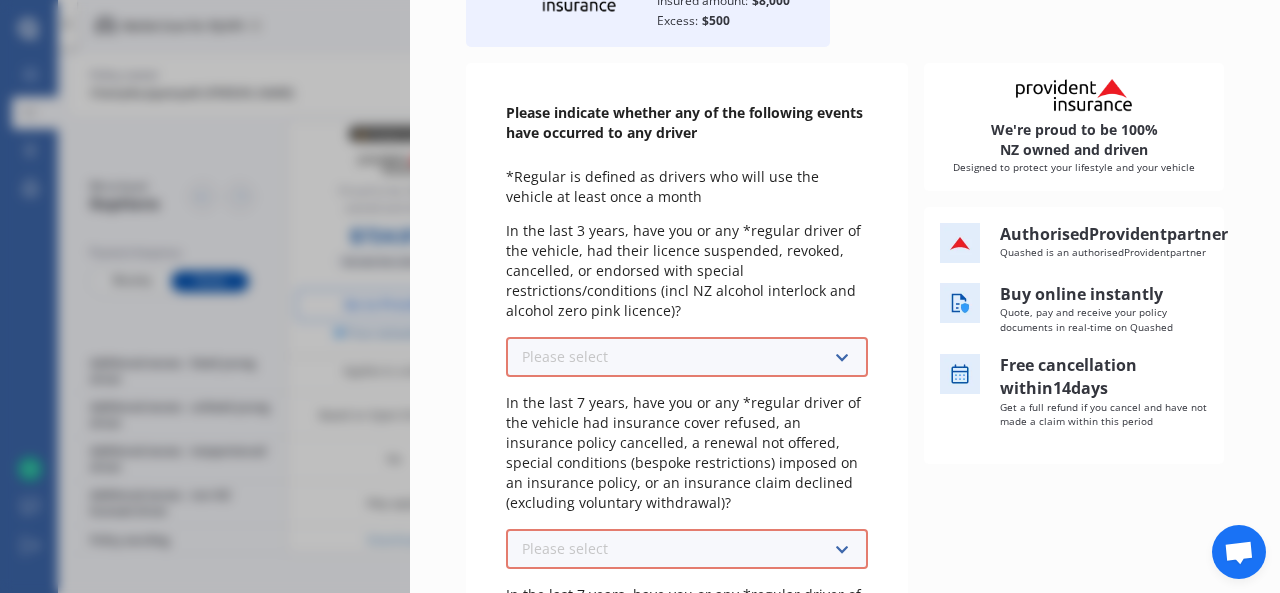 click on "Please select No Yes" at bounding box center (687, 357) 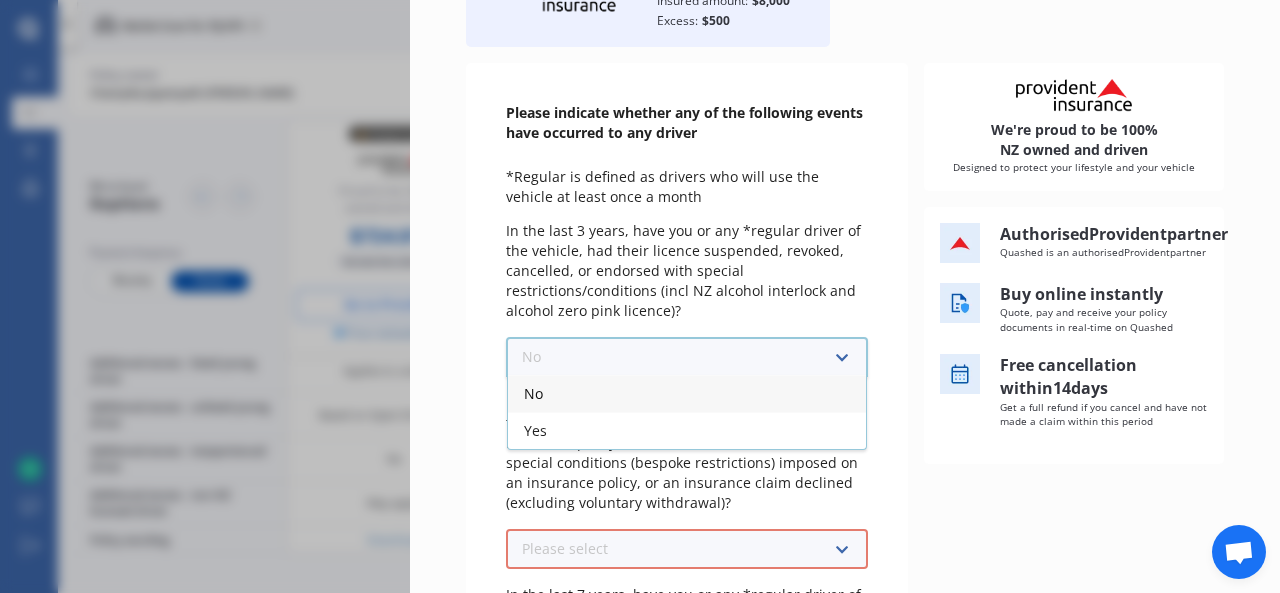 click on "No" at bounding box center (687, 393) 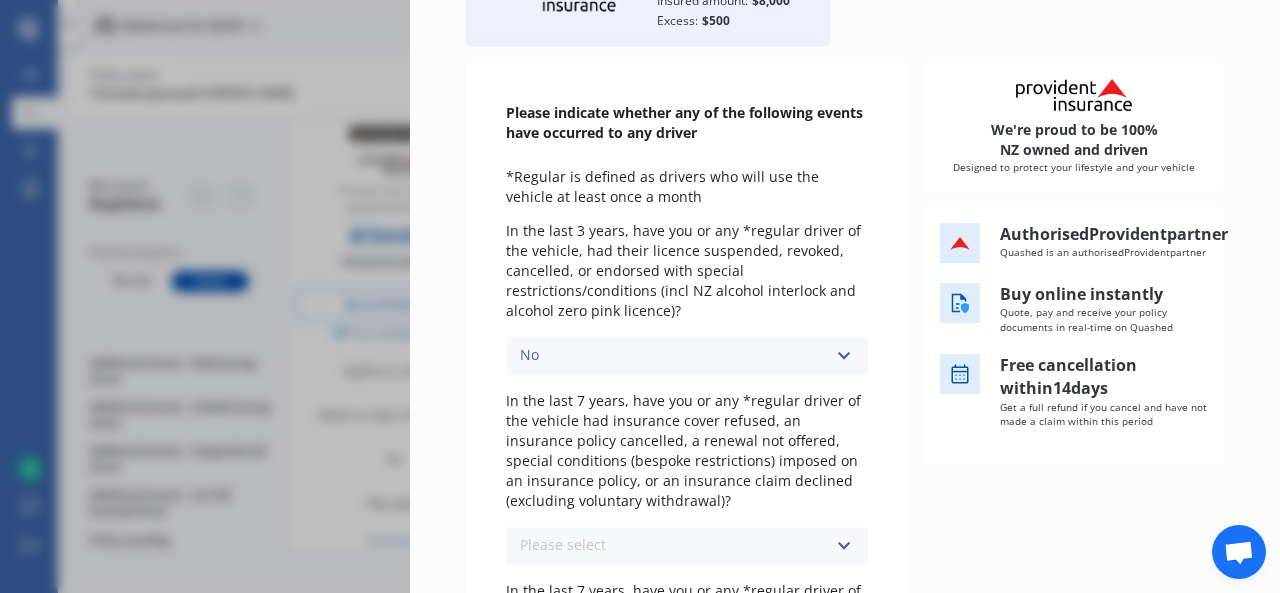 click at bounding box center (843, 546) 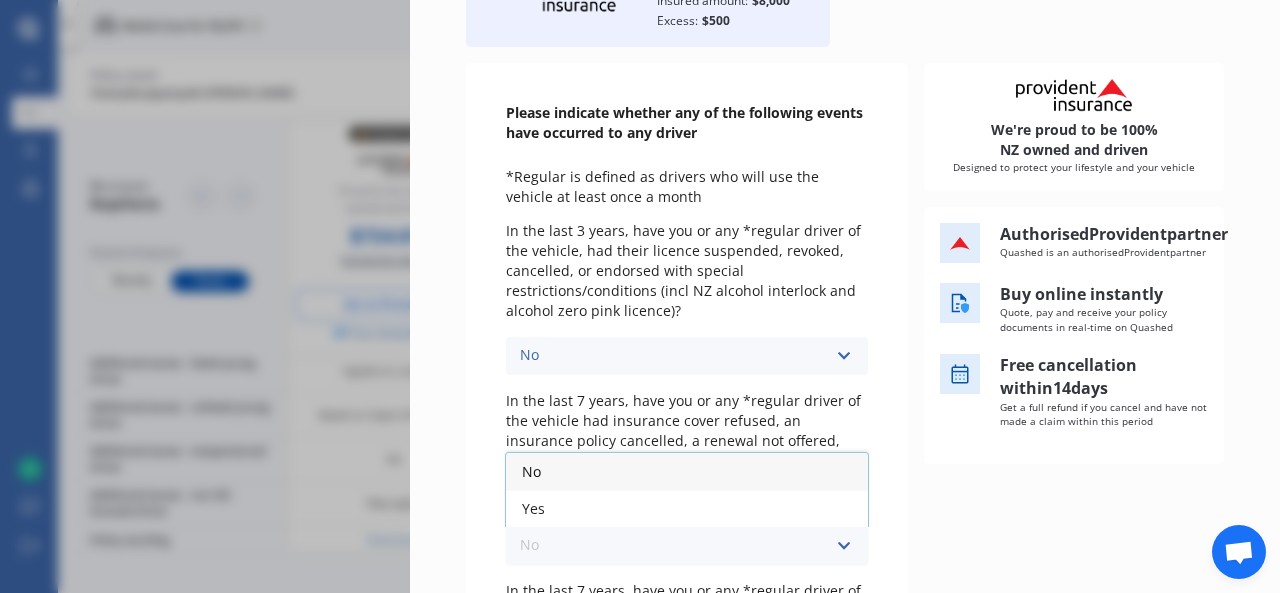 click on "No" at bounding box center [687, 471] 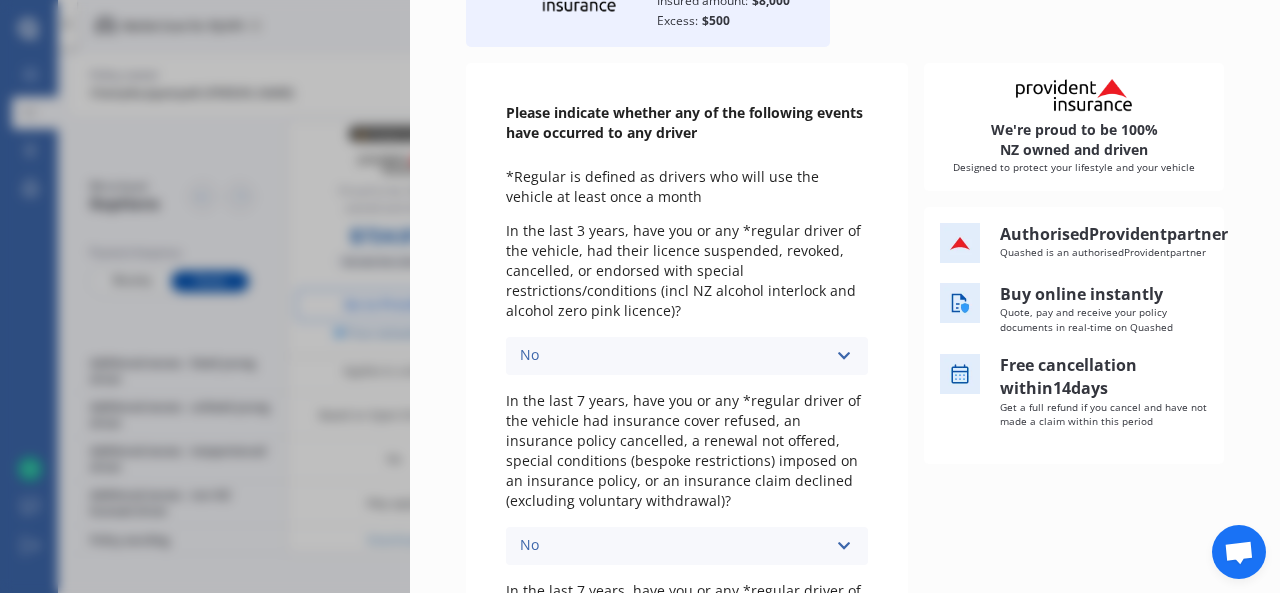 click on "Please indicate whether any of the following events have occurred to any driver *Regular is defined as drivers who will use the vehicle at least once a month In the last 3 years, have you or any *regular driver of the vehicle, had their licence suspended, revoked, cancelled, or endorsed with special restrictions/conditions (incl NZ alcohol interlock and alcohol zero pink licence)? No No Yes In the last 7 years, have you or any *regular driver of the vehicle had insurance cover refused, an insurance policy cancelled, a renewal not offered, special conditions (bespoke restrictions) imposed on an insurance policy, or an insurance claim declined (excluding voluntary withdrawal)? No No Yes In the last 7 years, have you or any *regular driver of the vehicle committed a criminal offence, been convicted of one, or are currently awaiting prosecution for fraud, theft, burglary, arson, drug supply, or criminal or wilful damage? Please select No Yes Please select No Yes Please select No Yes Authorised  Provident  partner" at bounding box center (845, 569) 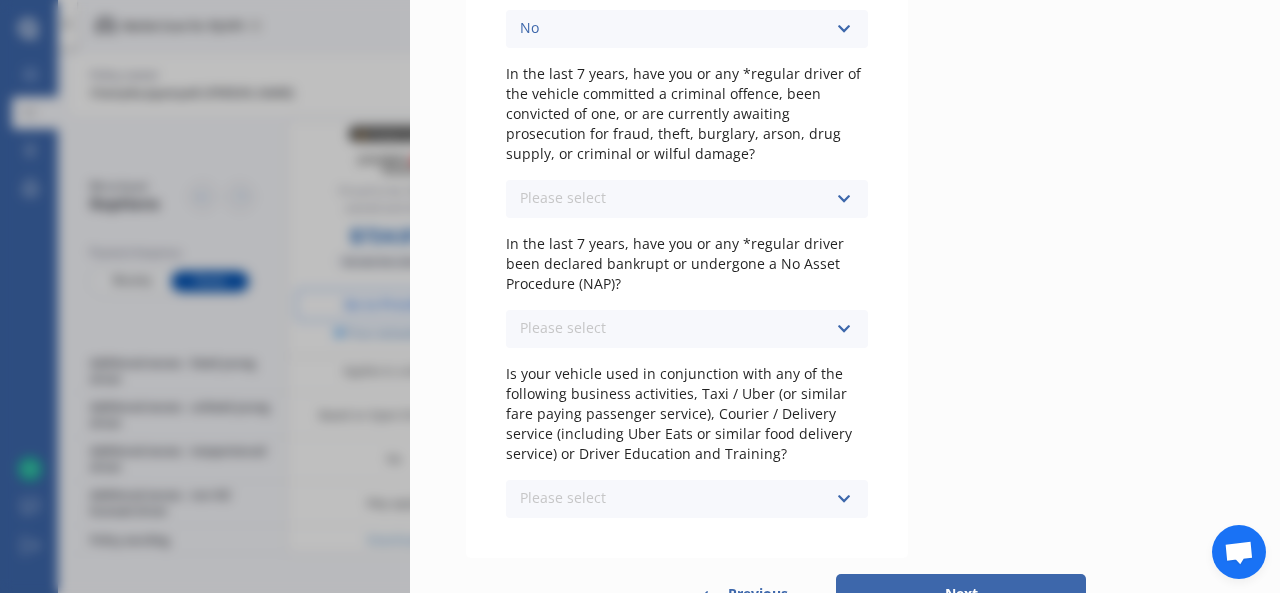 click at bounding box center [843, 199] 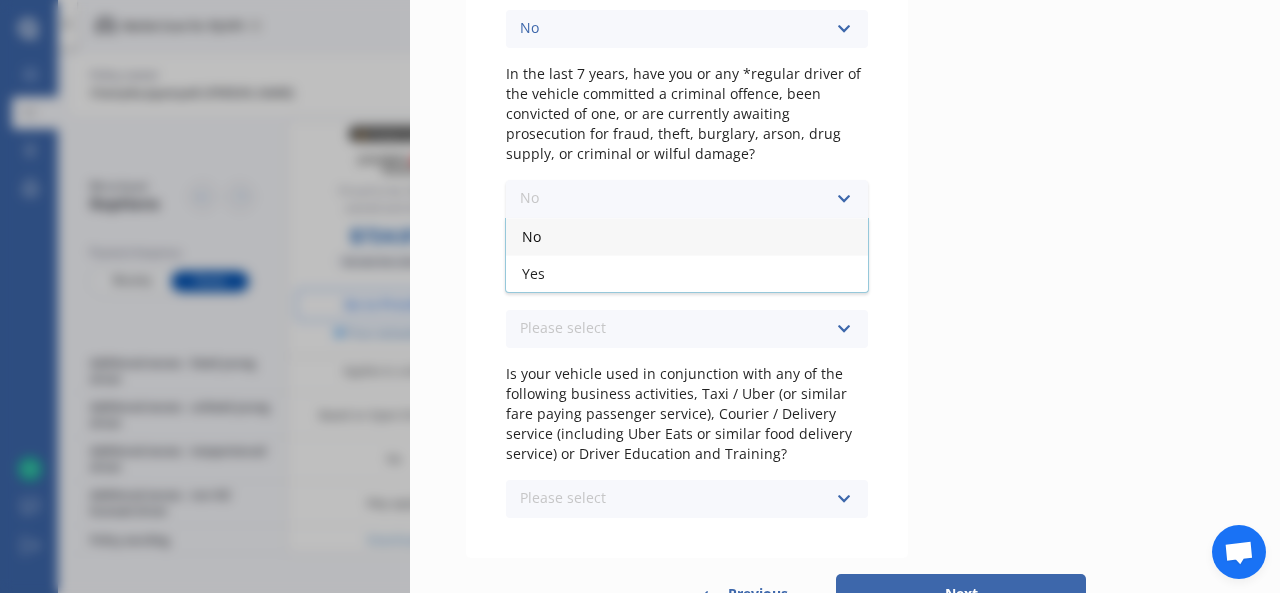 click on "No" at bounding box center (687, 236) 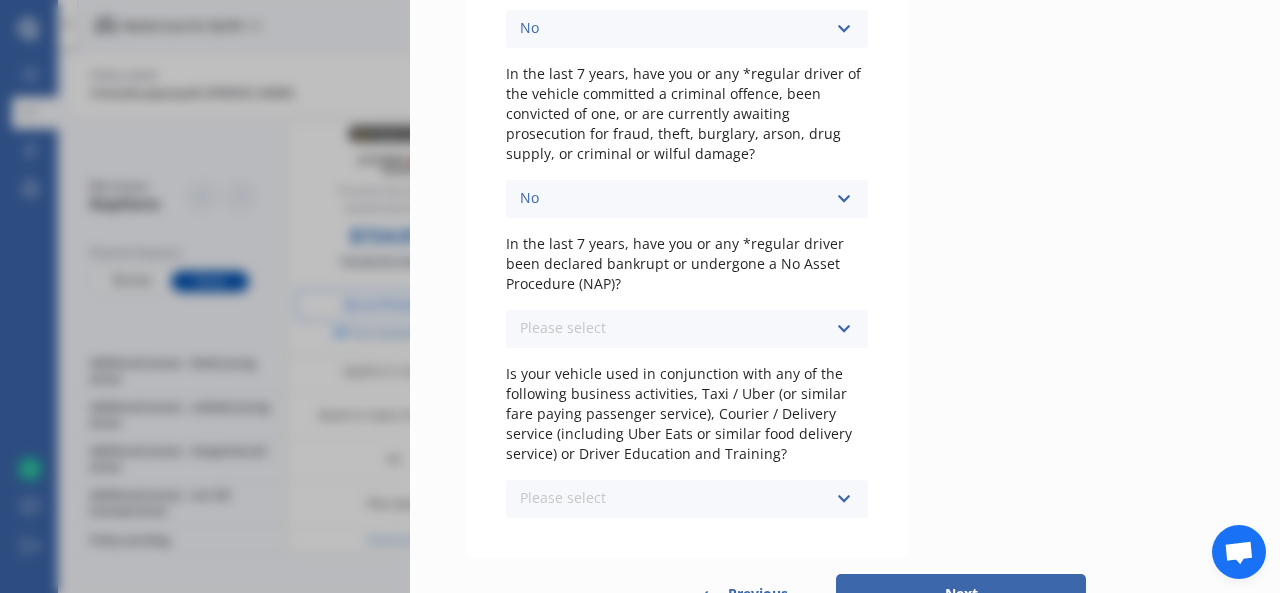 click on "Please select No Yes" at bounding box center (687, 329) 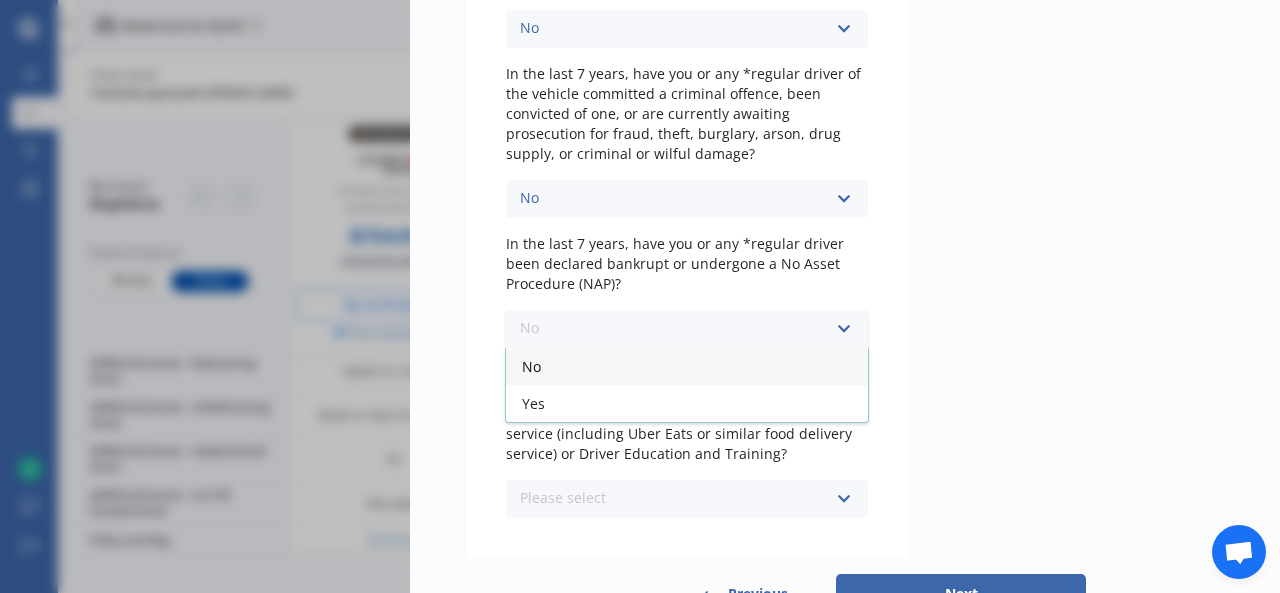click on "No" at bounding box center [687, 366] 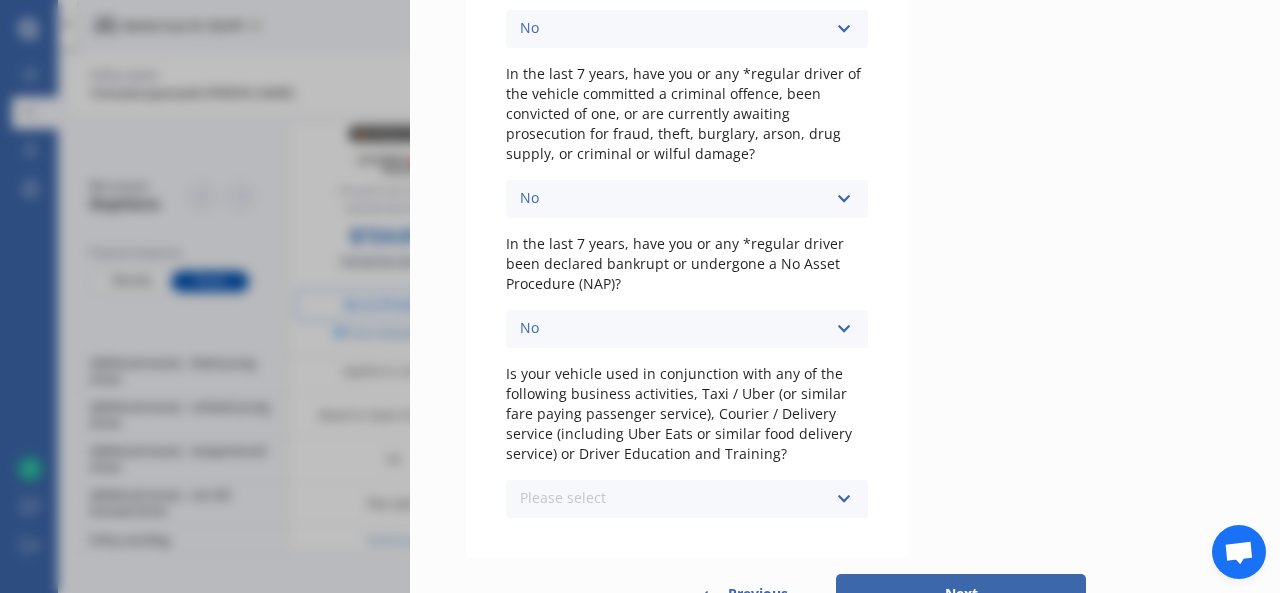 click on "Please select No Yes" at bounding box center [687, 499] 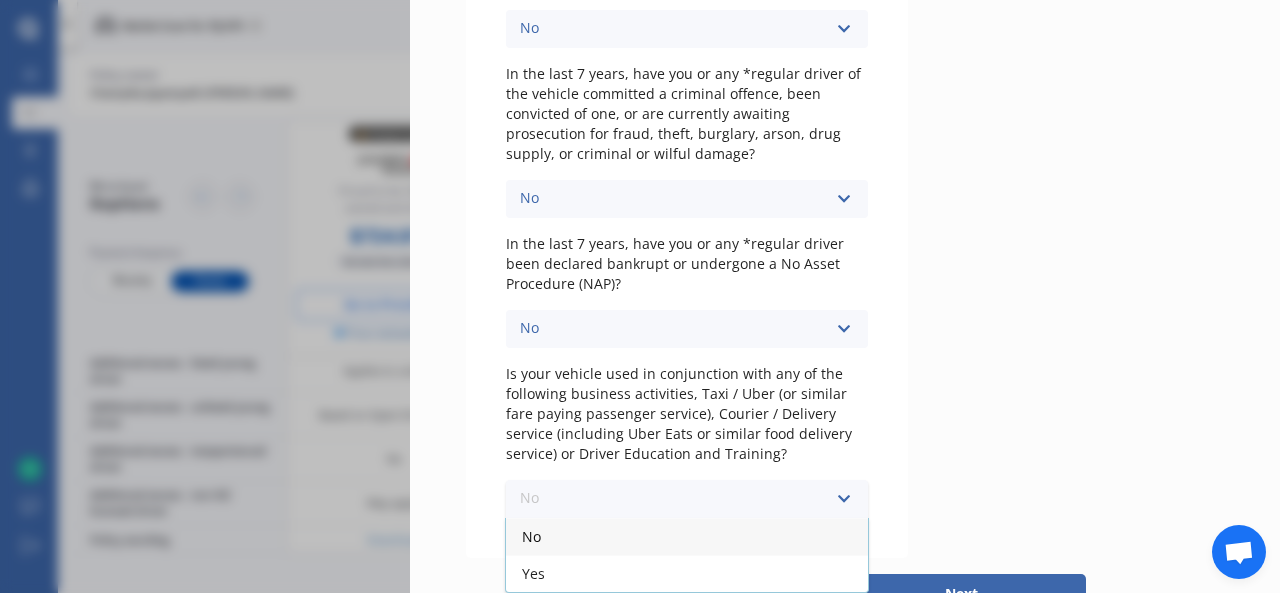 click on "No" at bounding box center (687, 536) 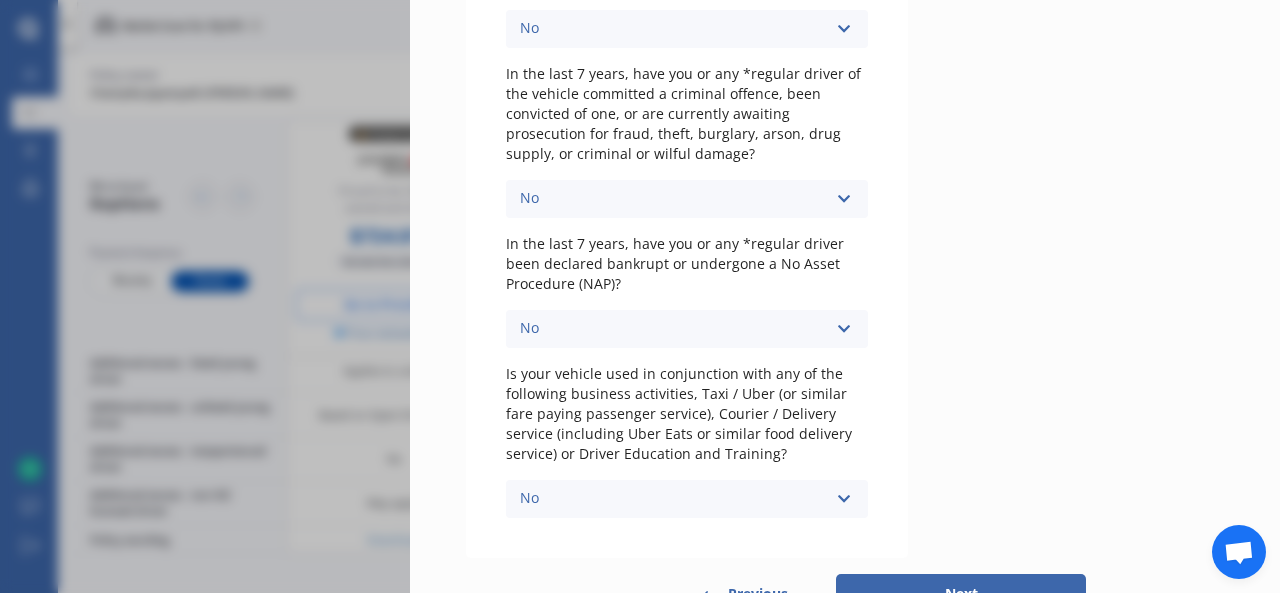 click on "Next" at bounding box center [961, 594] 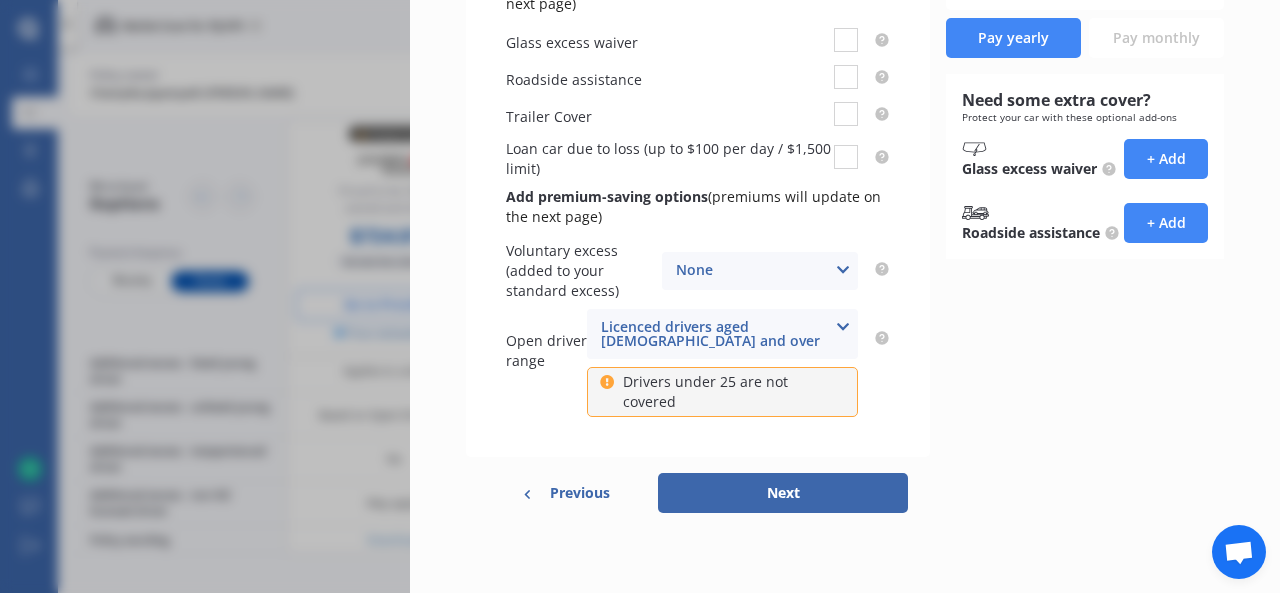 scroll, scrollTop: 0, scrollLeft: 0, axis: both 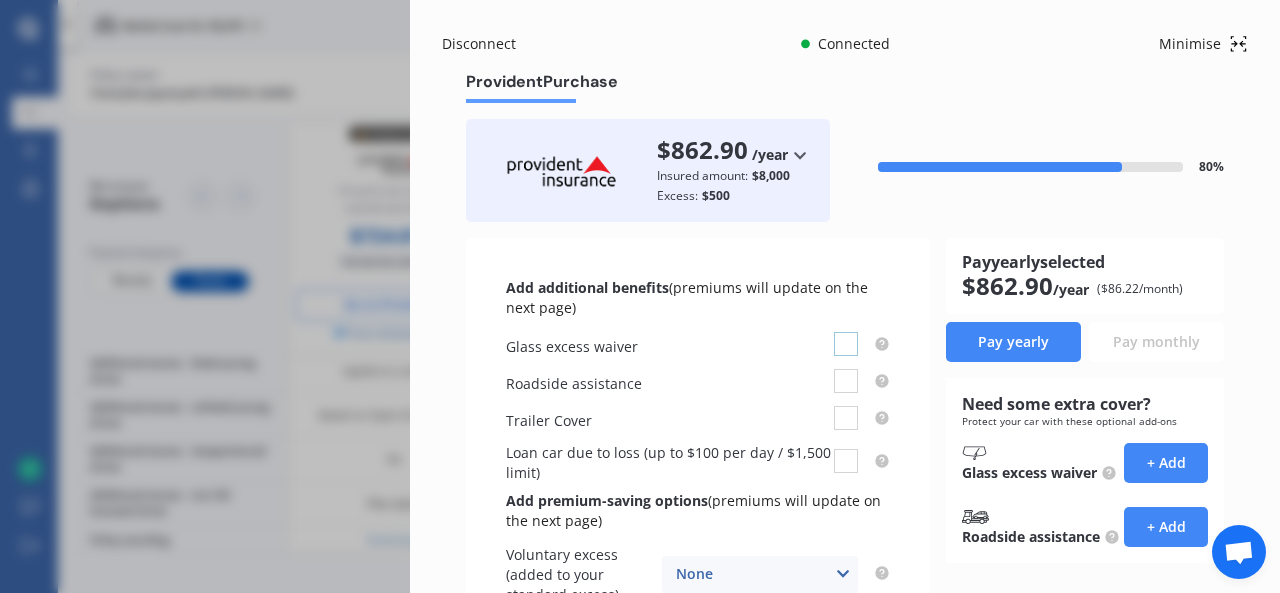 click at bounding box center (846, 332) 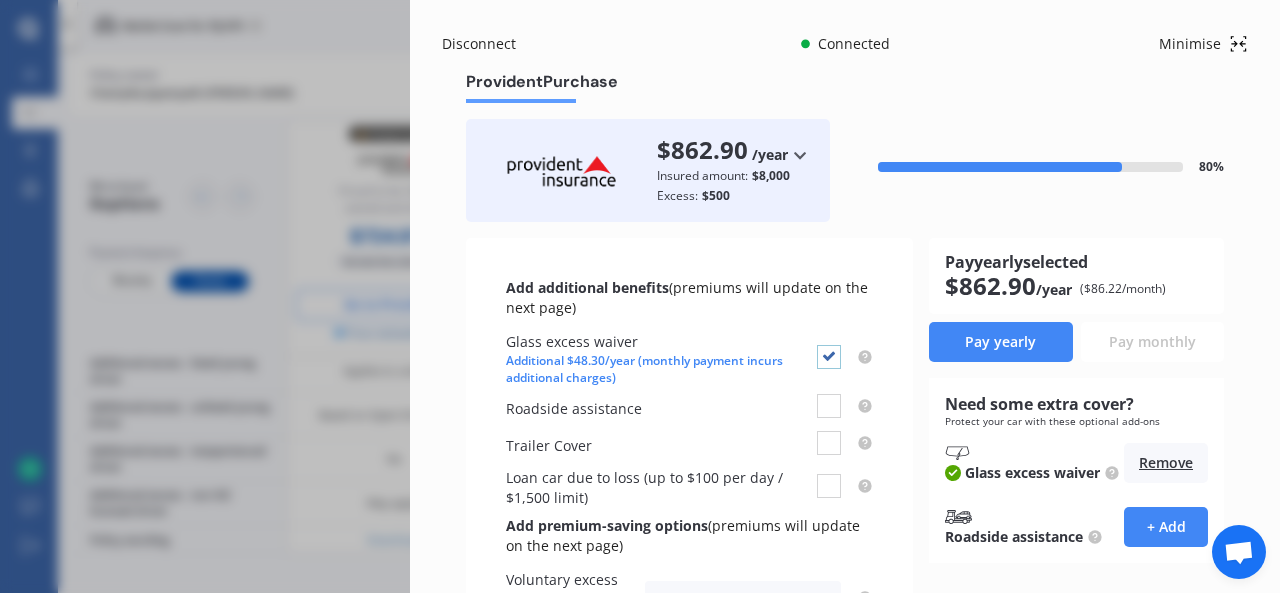 click at bounding box center [829, 345] 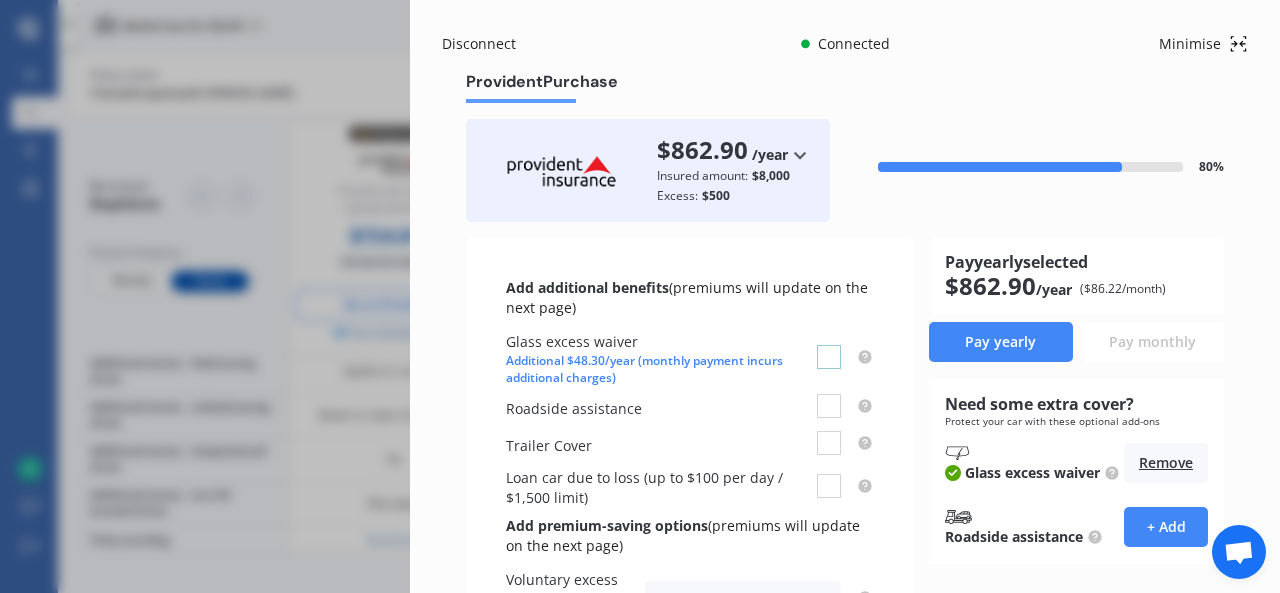 checkbox on "false" 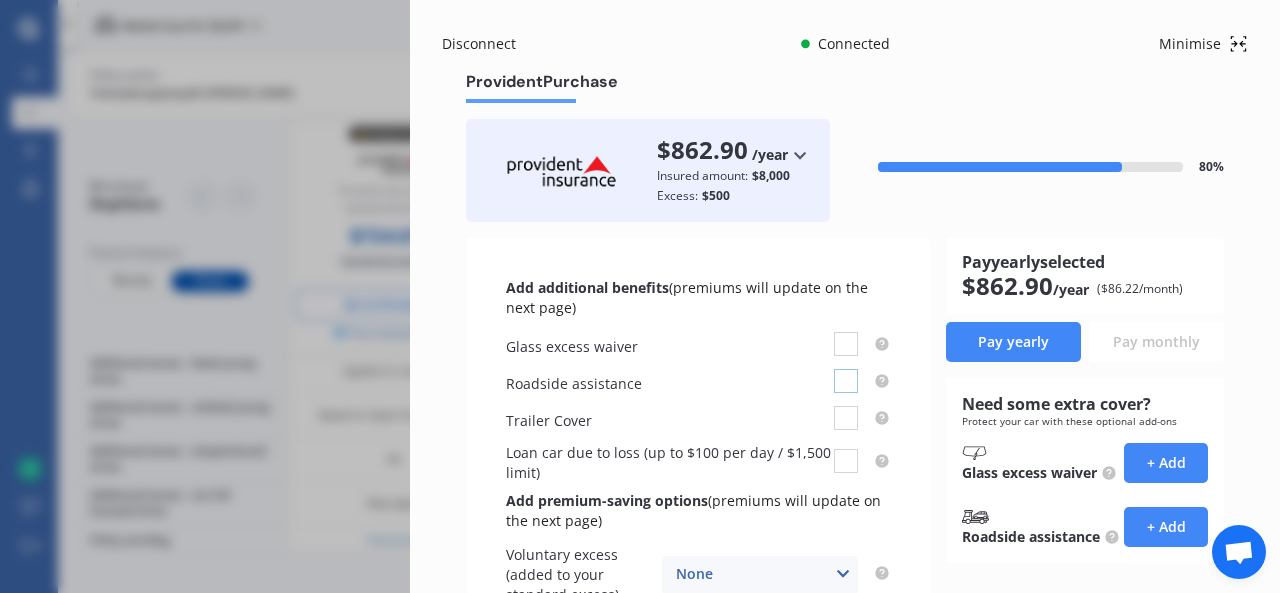 click at bounding box center (846, 369) 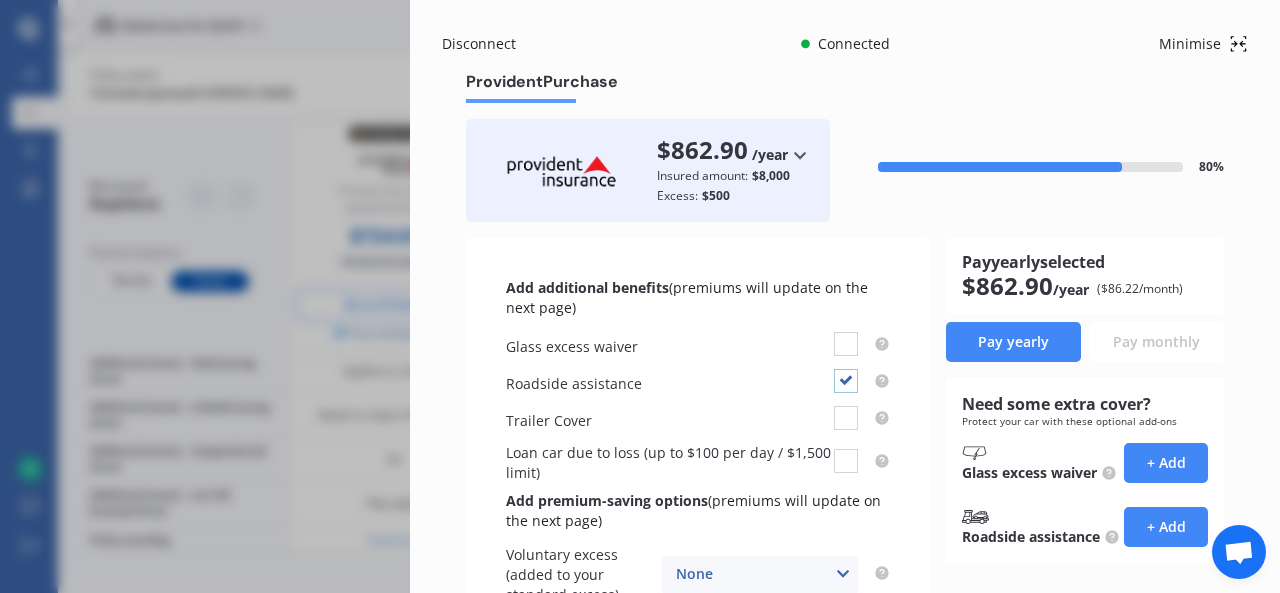 checkbox on "true" 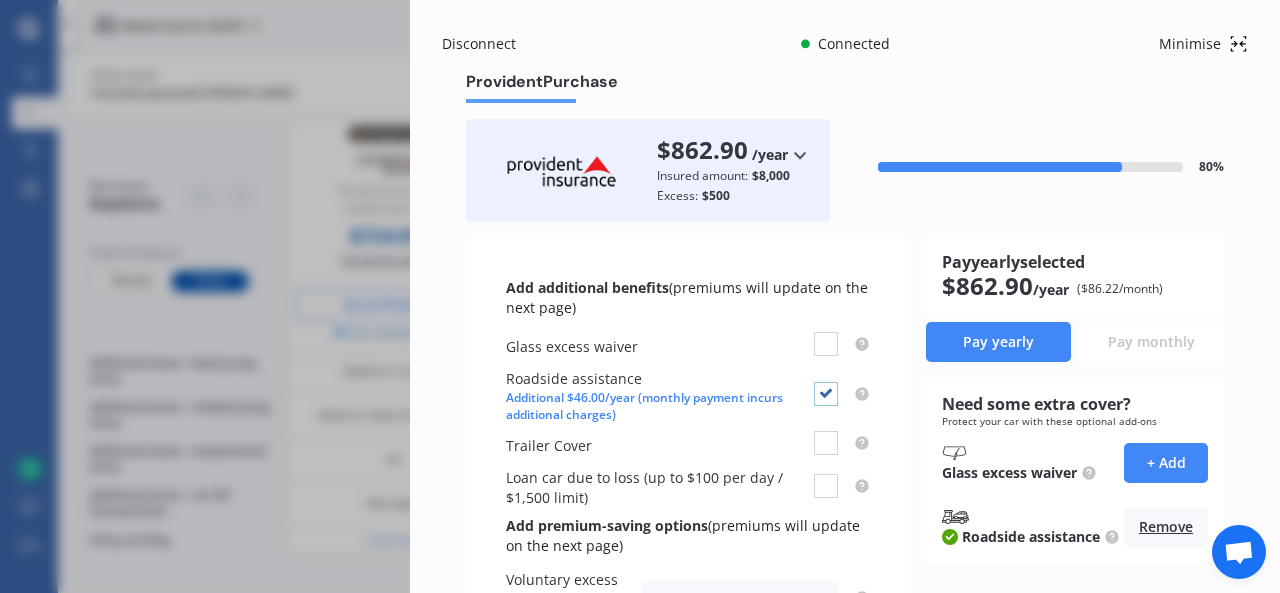 scroll, scrollTop: 328, scrollLeft: 0, axis: vertical 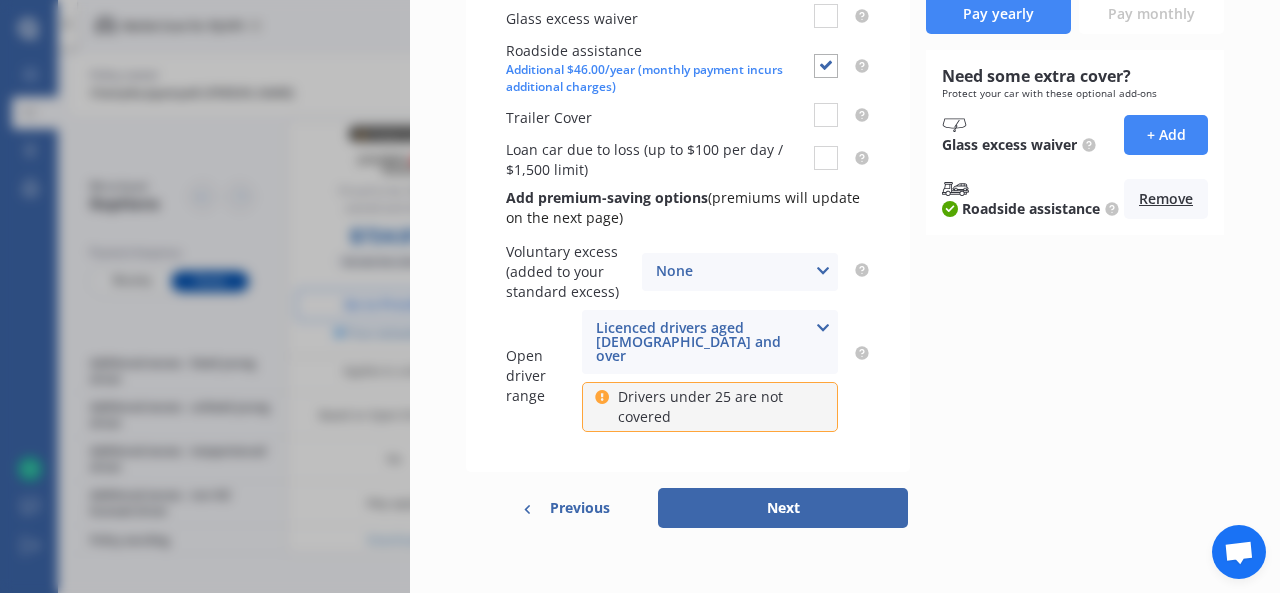 click at bounding box center (823, 271) 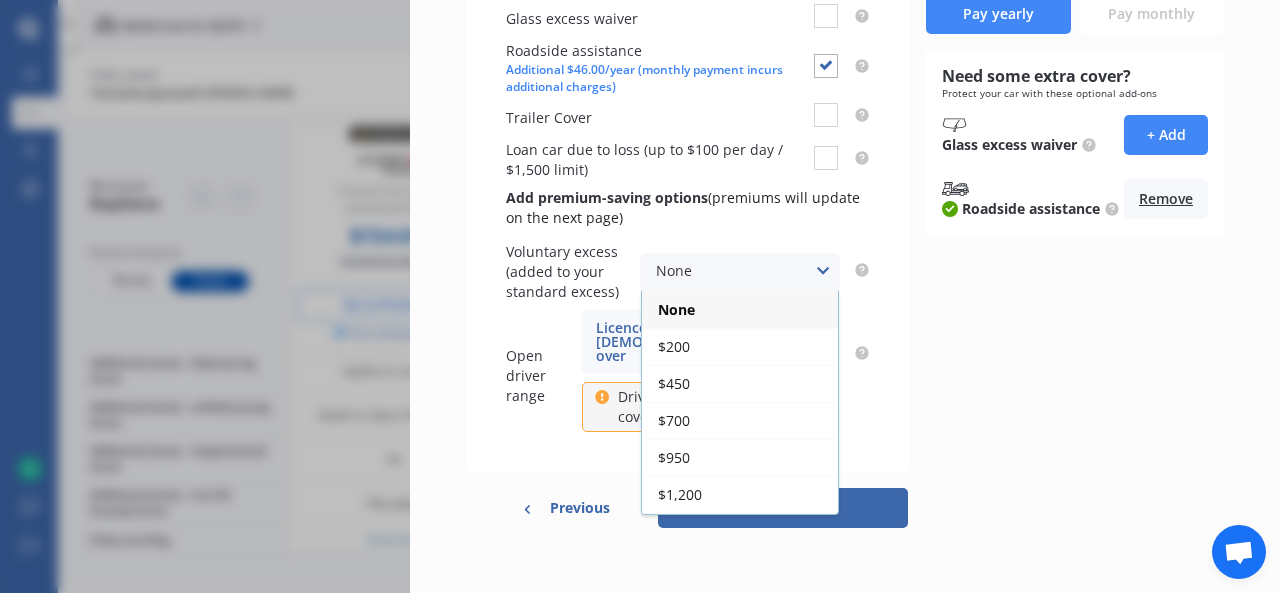 click at bounding box center [823, 271] 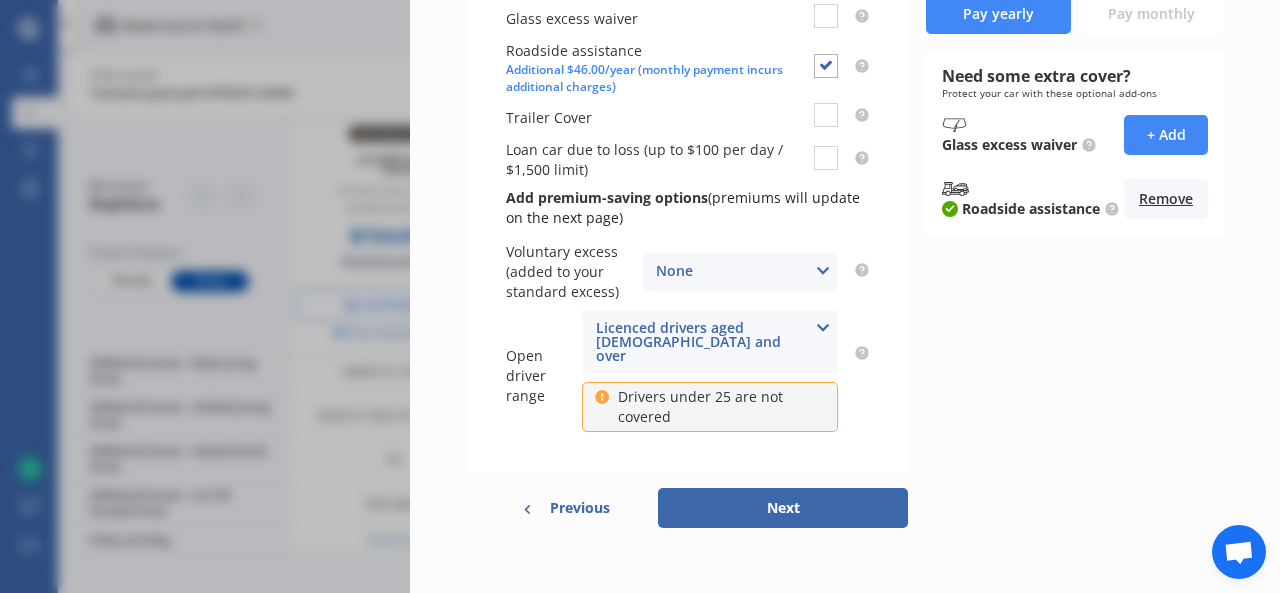 click on "Next" at bounding box center [783, 508] 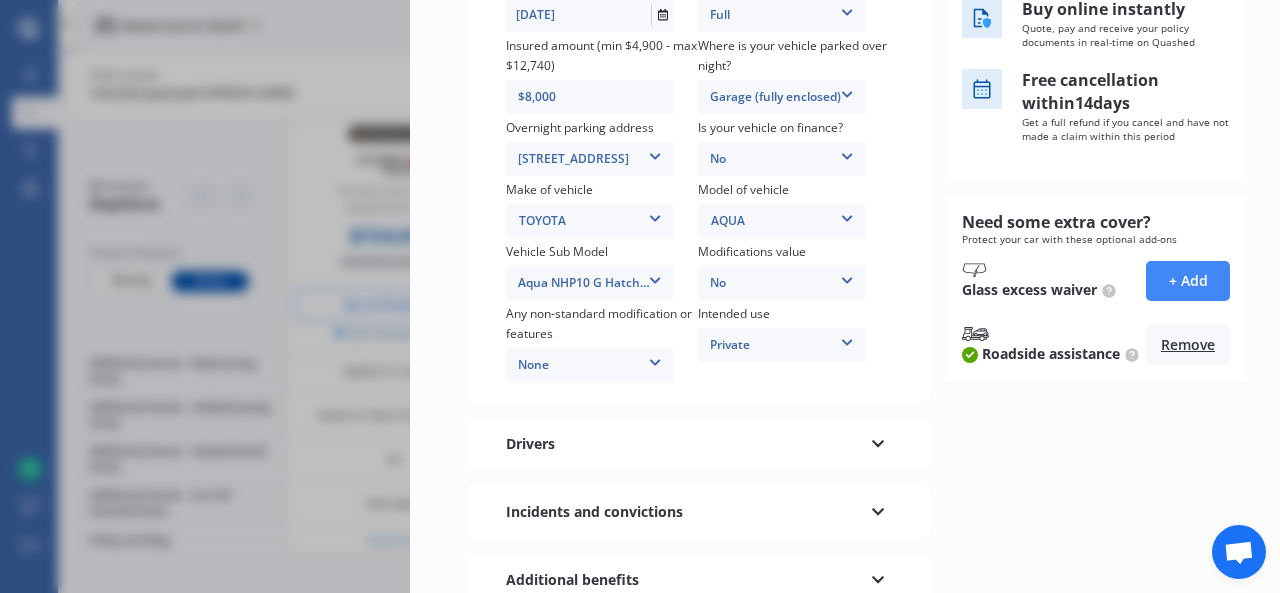 scroll, scrollTop: 0, scrollLeft: 0, axis: both 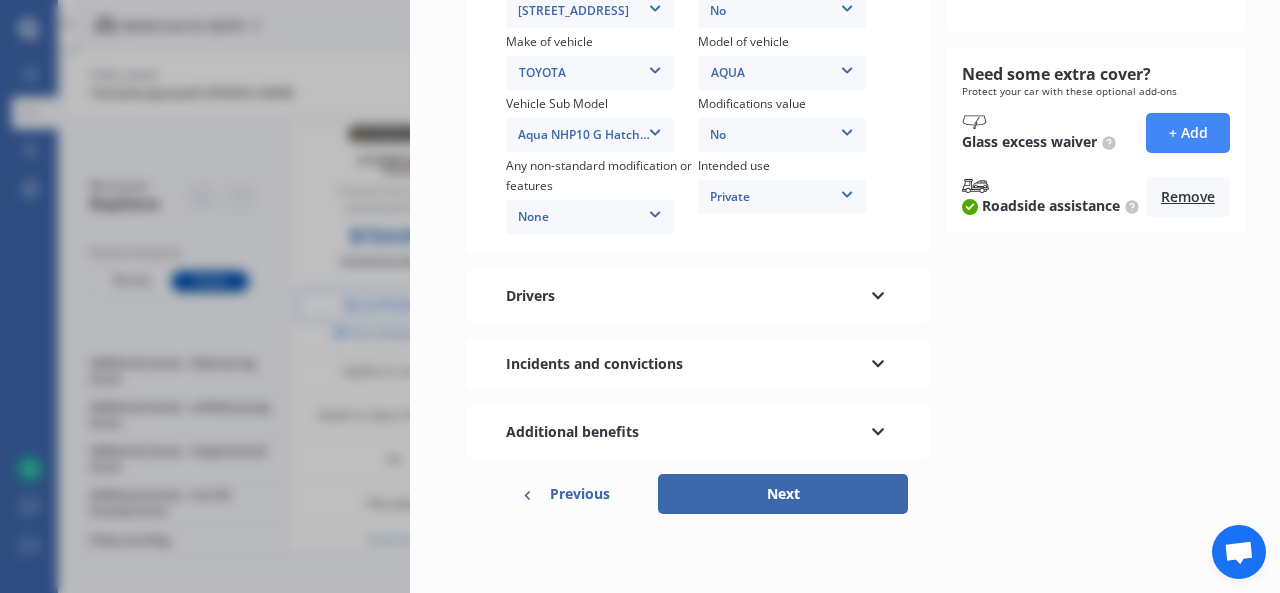 click on "Incidents and convictions" at bounding box center [698, 364] 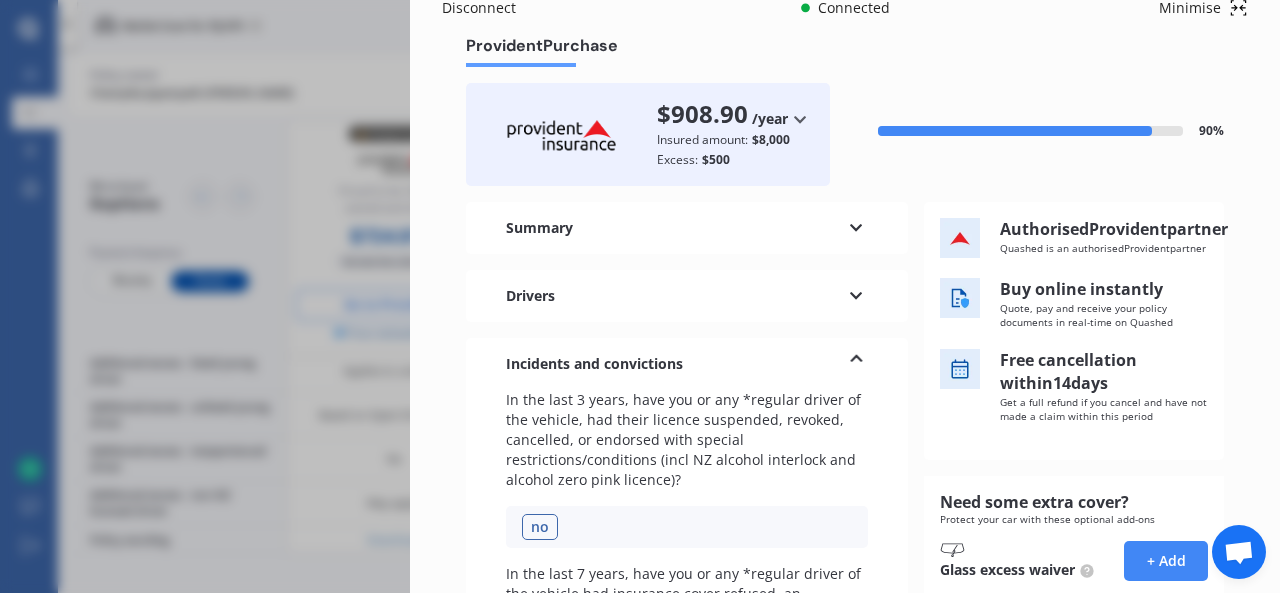 scroll, scrollTop: 556, scrollLeft: 0, axis: vertical 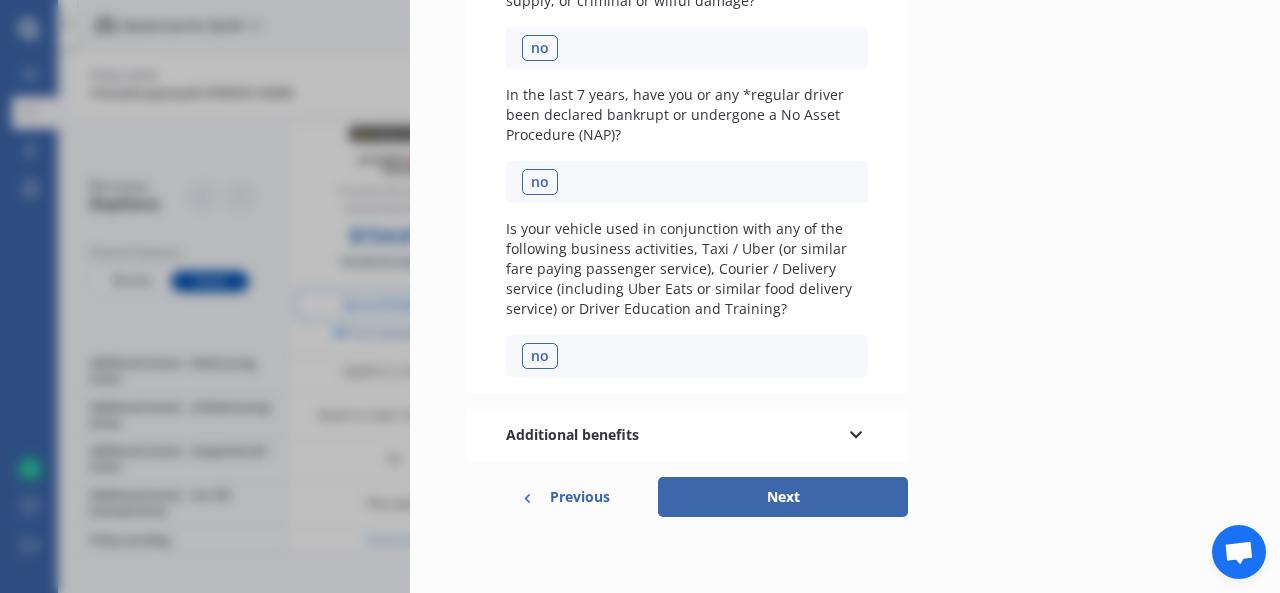 click on "Next" at bounding box center (783, 497) 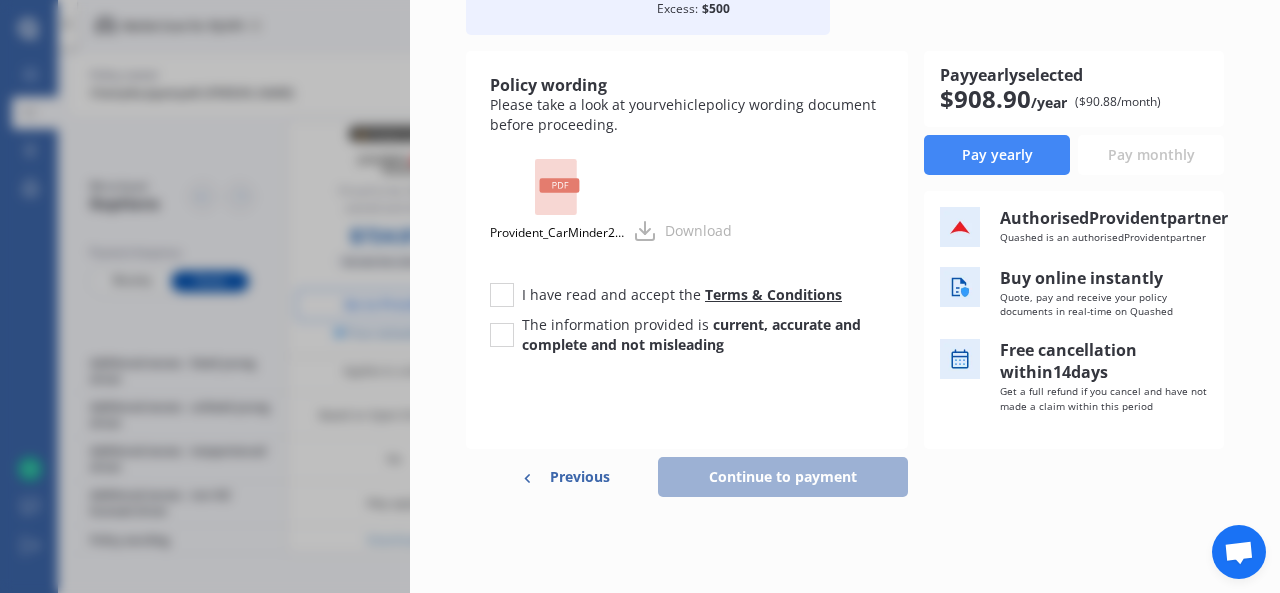 scroll, scrollTop: 0, scrollLeft: 0, axis: both 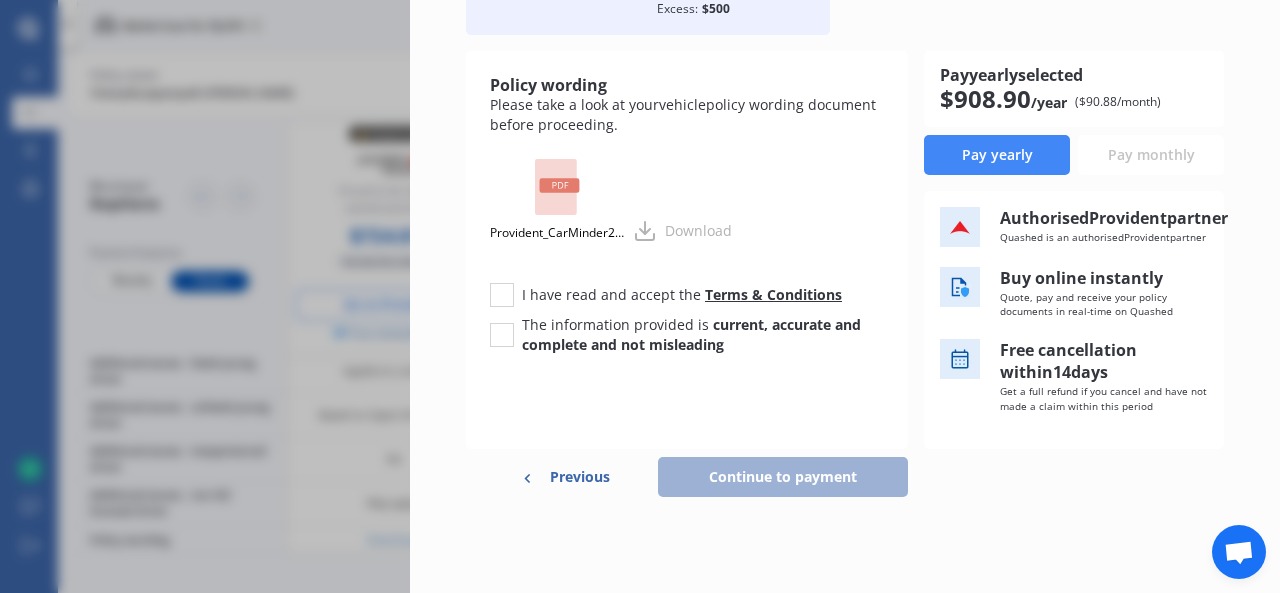 click on "Previous" at bounding box center [580, 477] 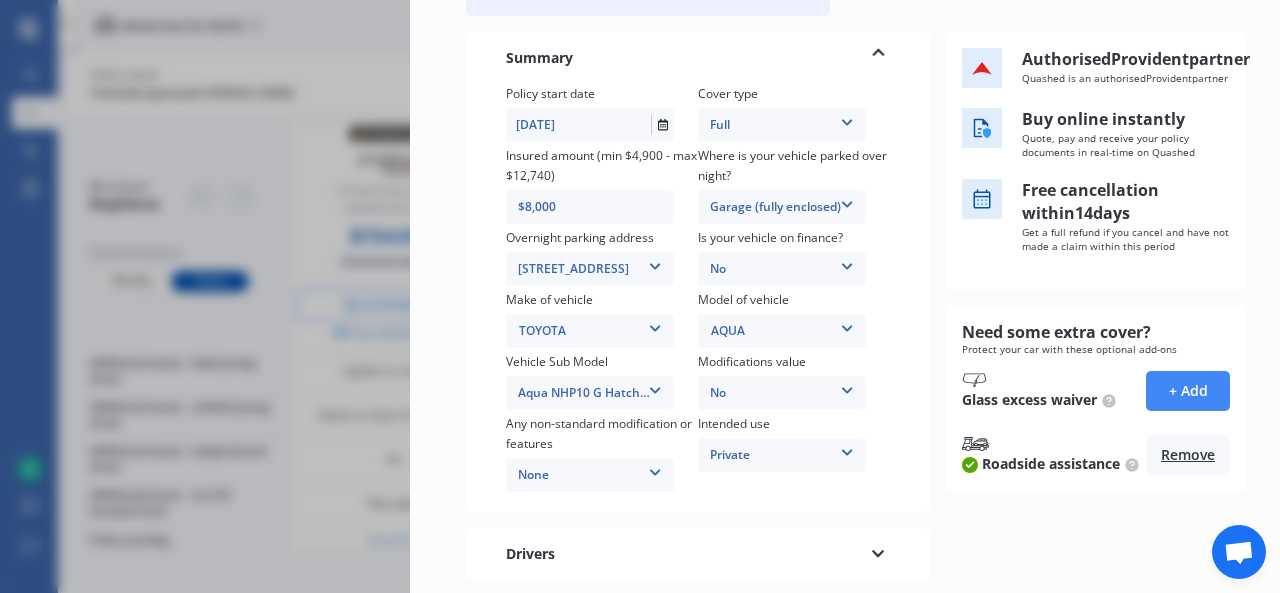 click on "$8,000" at bounding box center [597, 207] 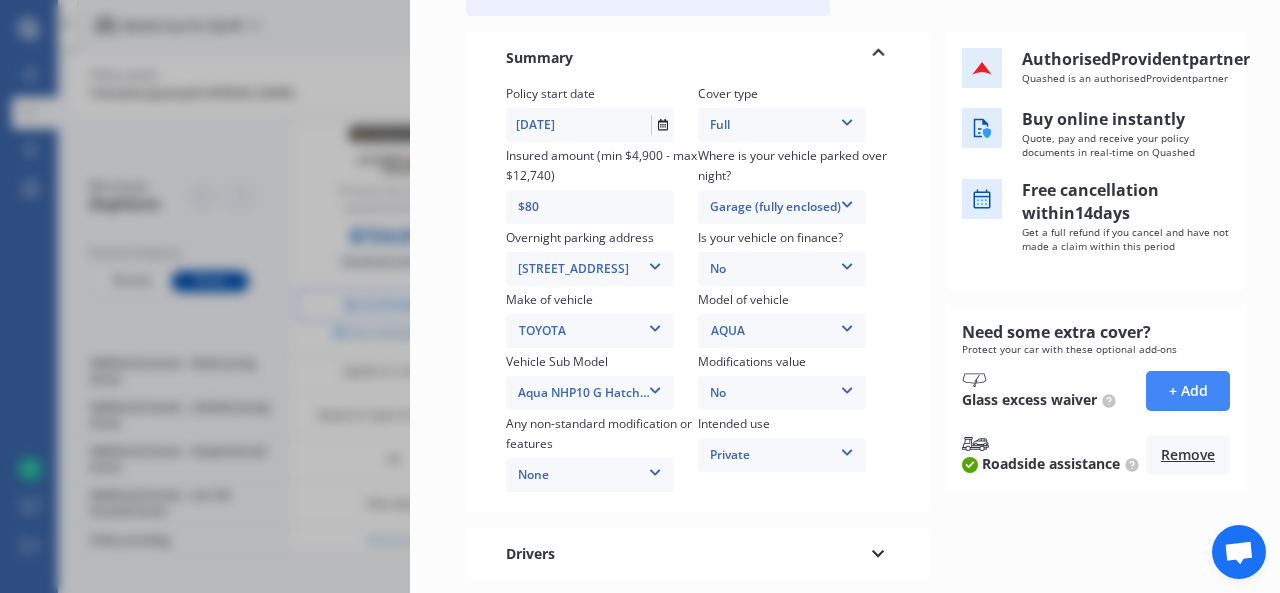 type on "$8" 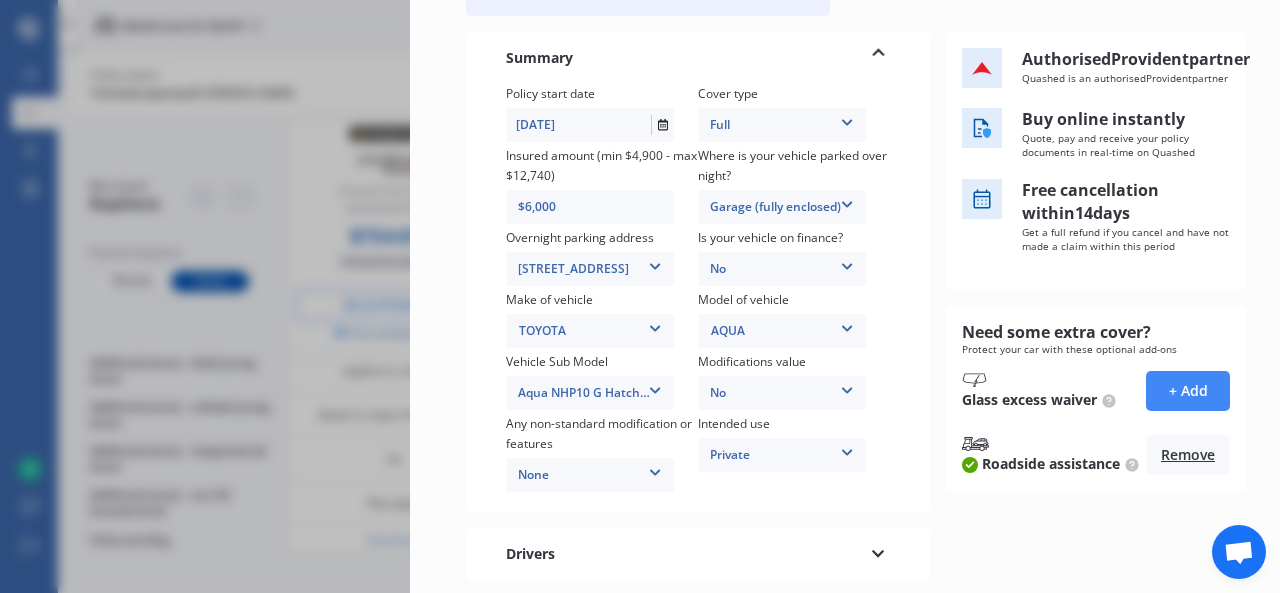 scroll, scrollTop: 464, scrollLeft: 0, axis: vertical 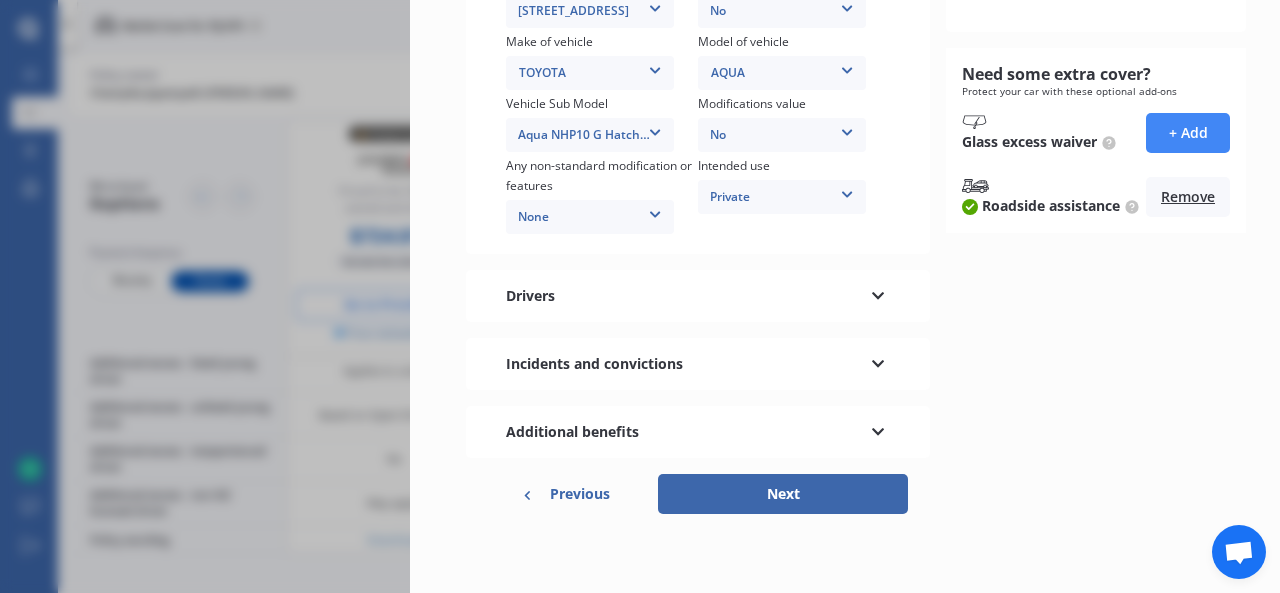 type on "$6,000" 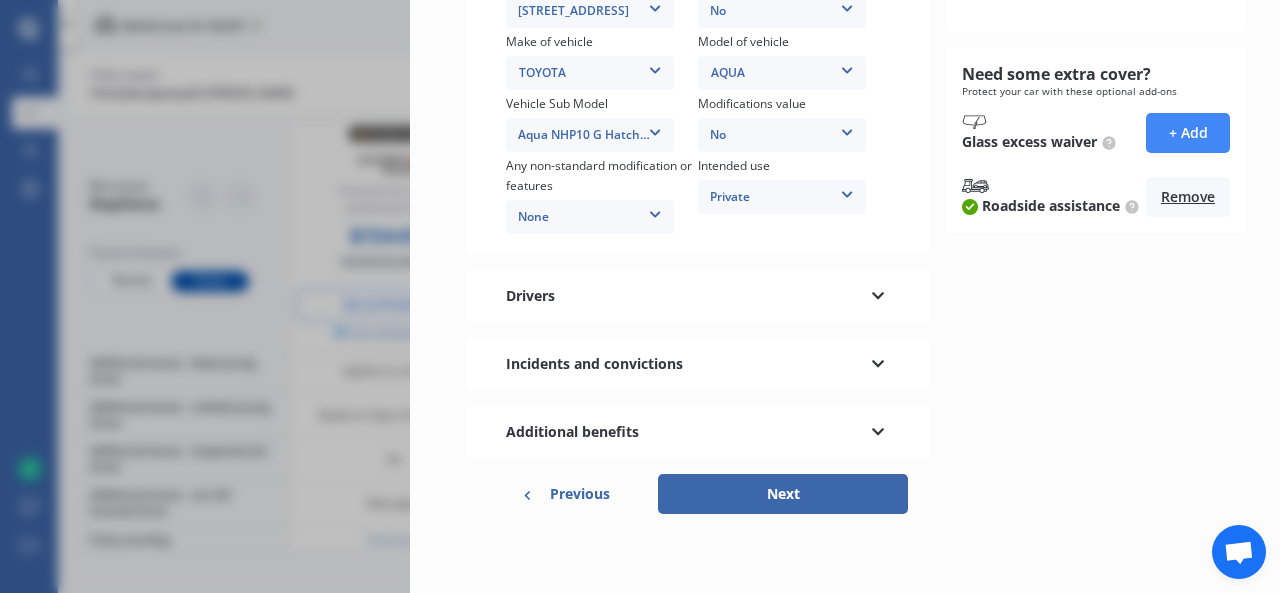 click on "Next" at bounding box center [783, 494] 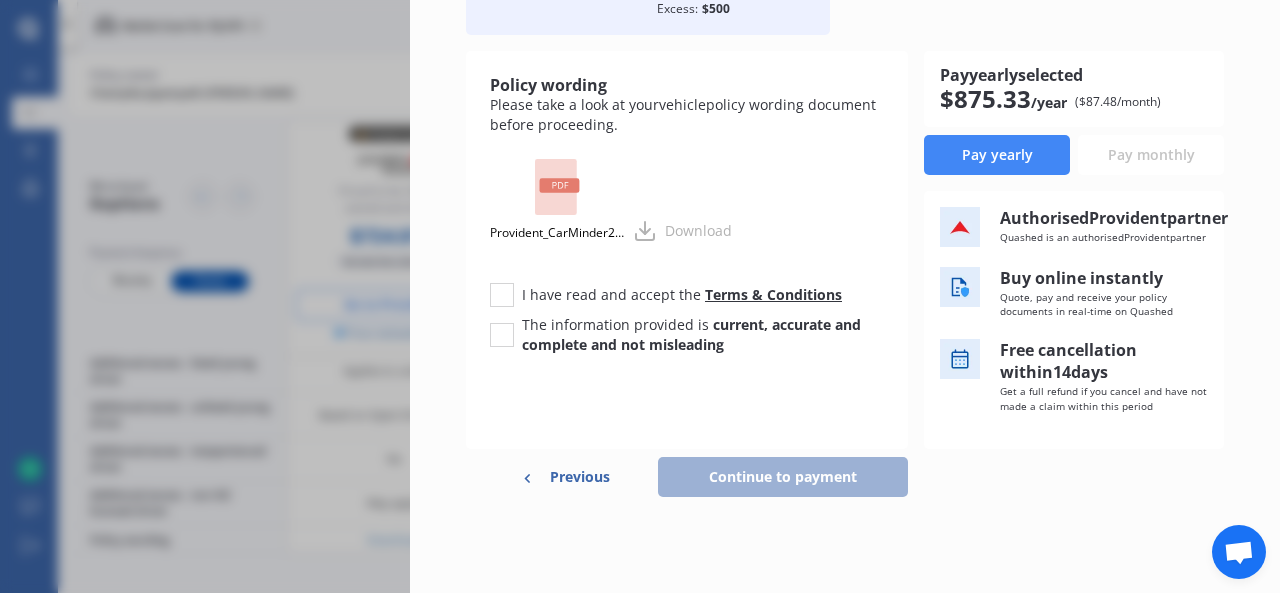 scroll, scrollTop: 0, scrollLeft: 0, axis: both 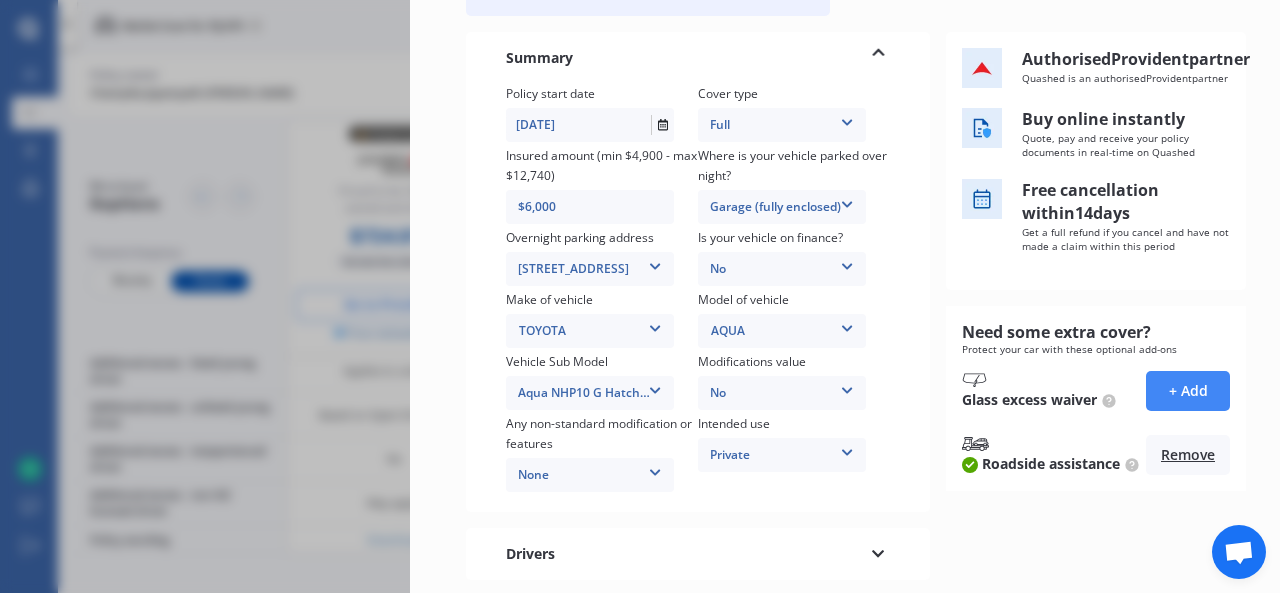click on "$6,000" at bounding box center (597, 207) 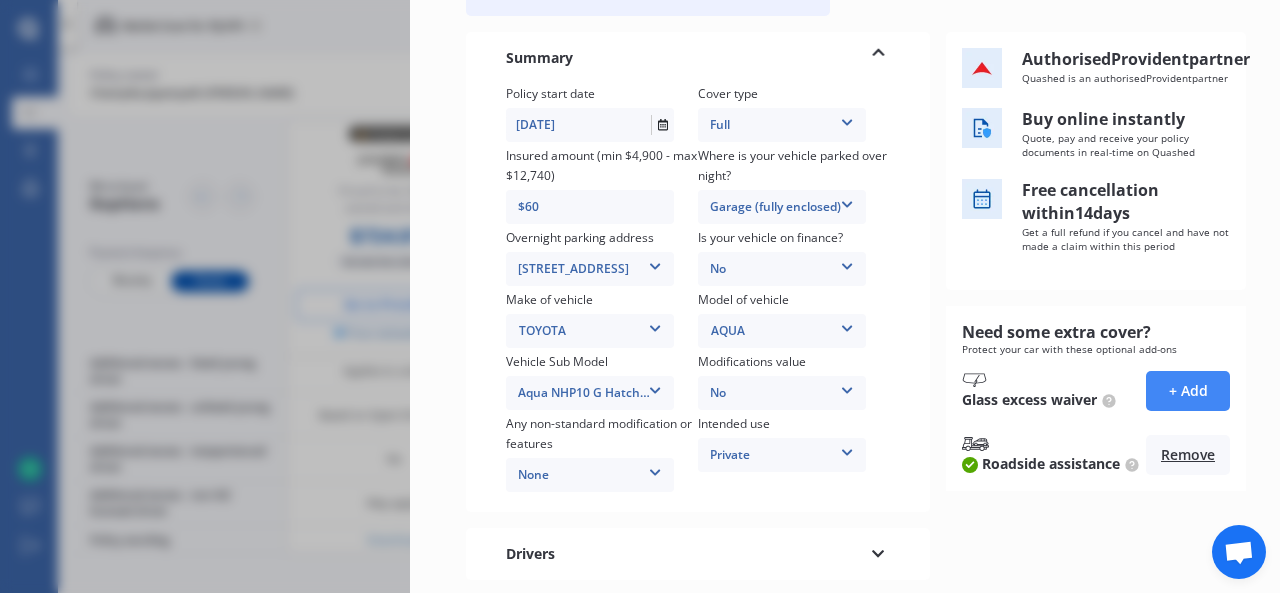 type on "$6" 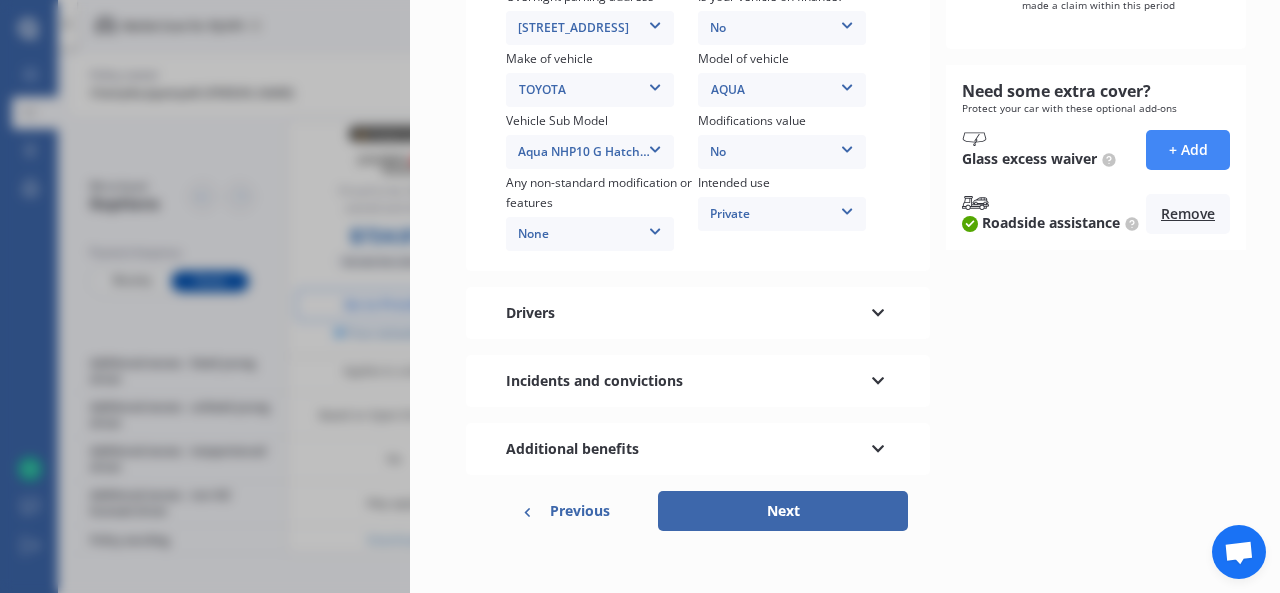scroll, scrollTop: 464, scrollLeft: 0, axis: vertical 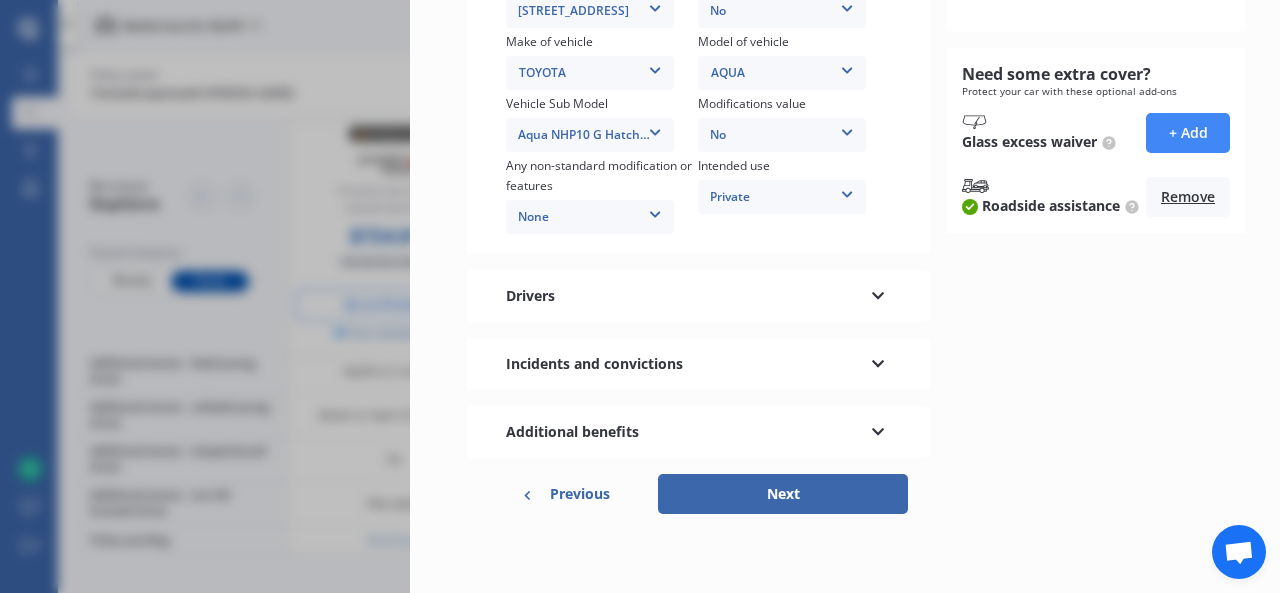 type on "$7,000" 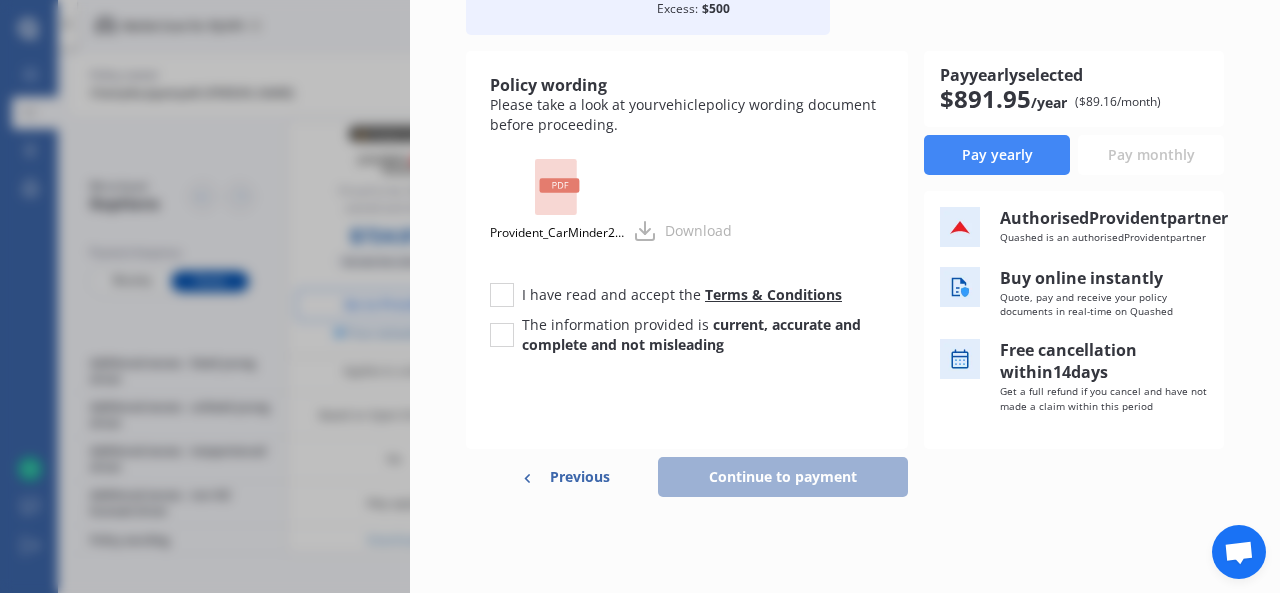 scroll, scrollTop: 0, scrollLeft: 0, axis: both 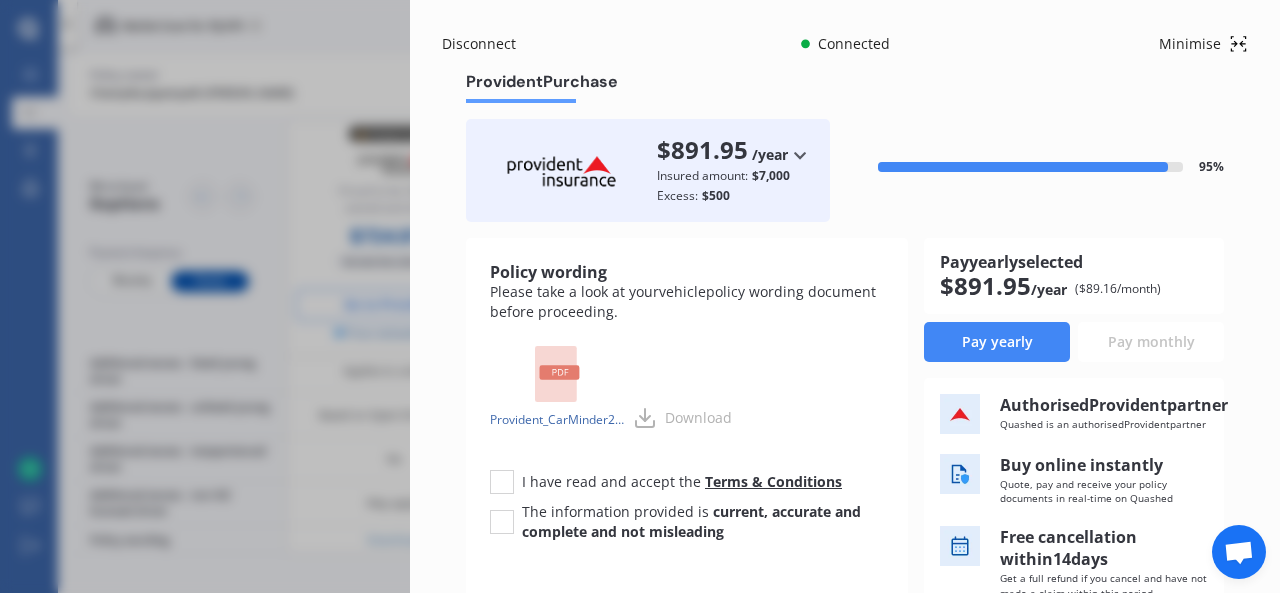 click on "Provident_CarMinder2.0.pdf" at bounding box center [557, 420] 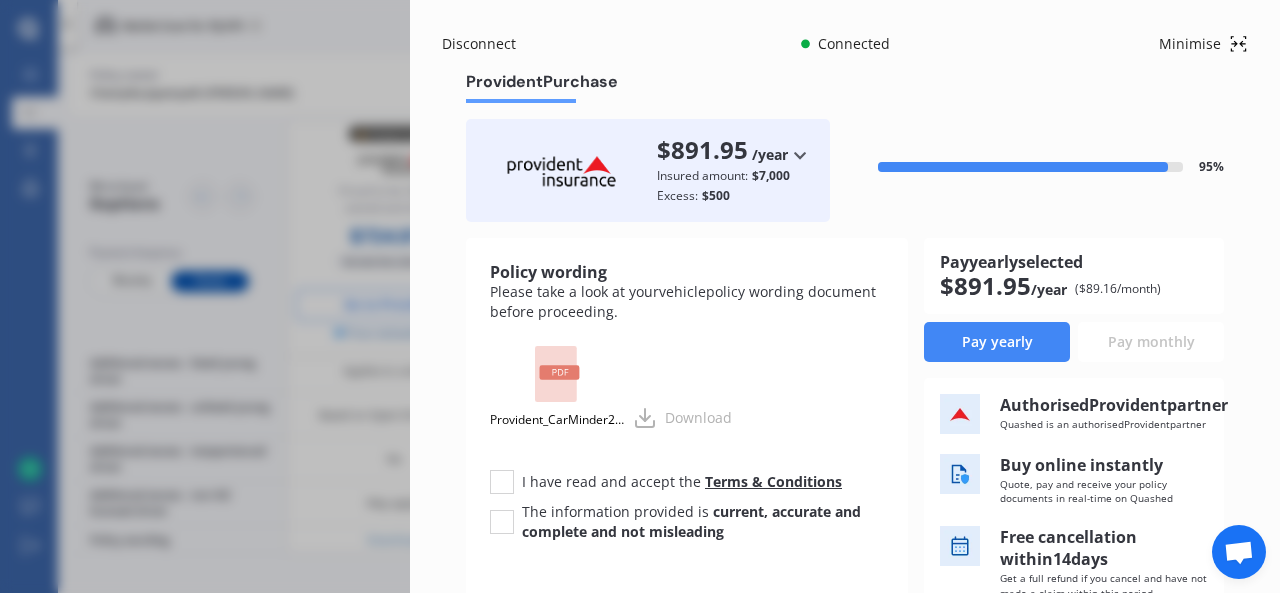 click on "Authorised  Provident  partner [PERSON_NAME] is an authorised  Provident  partner Buy online instantly Quote, pay and receive your policy documents in real-time on Quashed Free cancellation [DATE] Get a full refund if you cancel and have not made a claim within this period" at bounding box center (1074, 507) 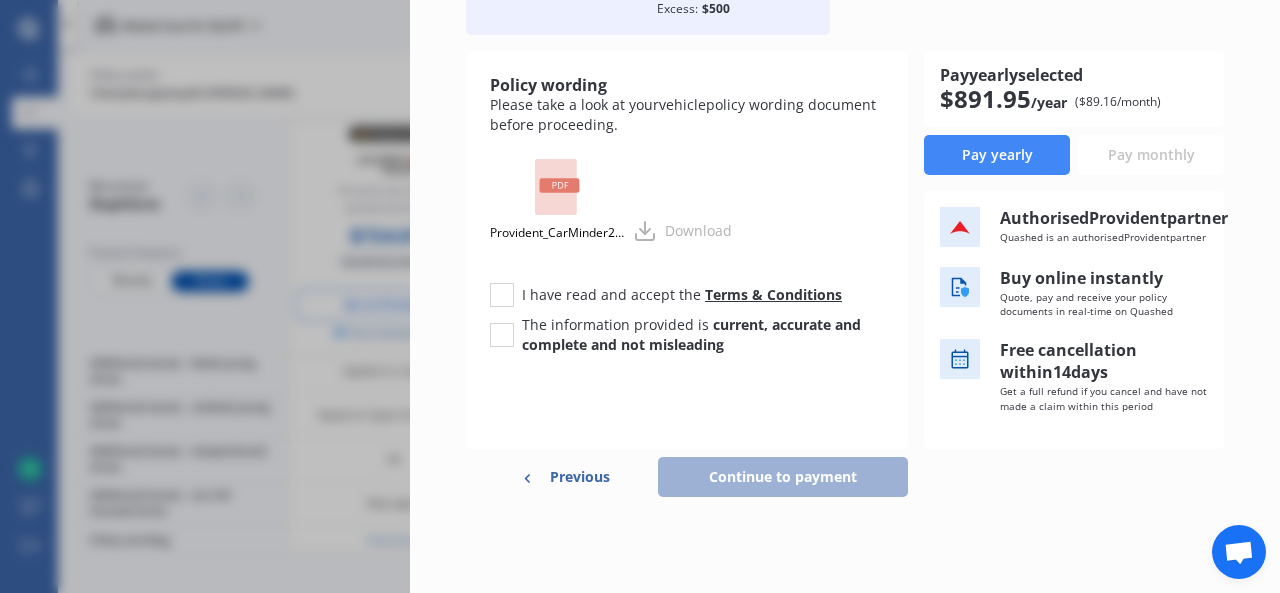 scroll, scrollTop: 0, scrollLeft: 0, axis: both 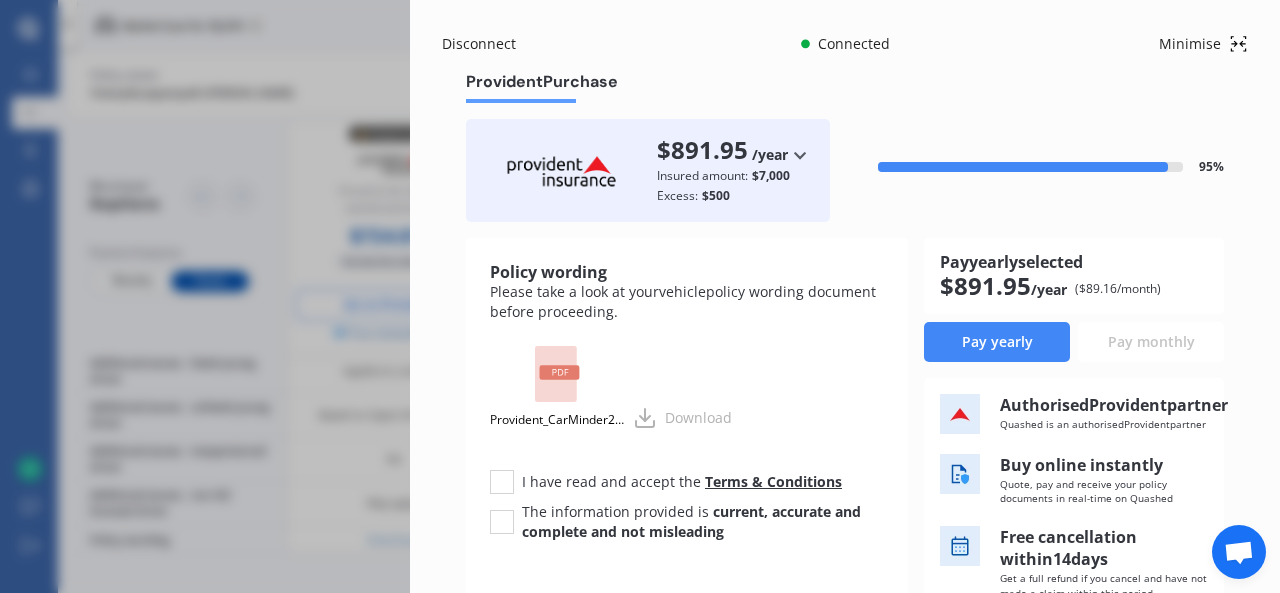 click on "Disconnect Connected Minimise" at bounding box center (845, 44) 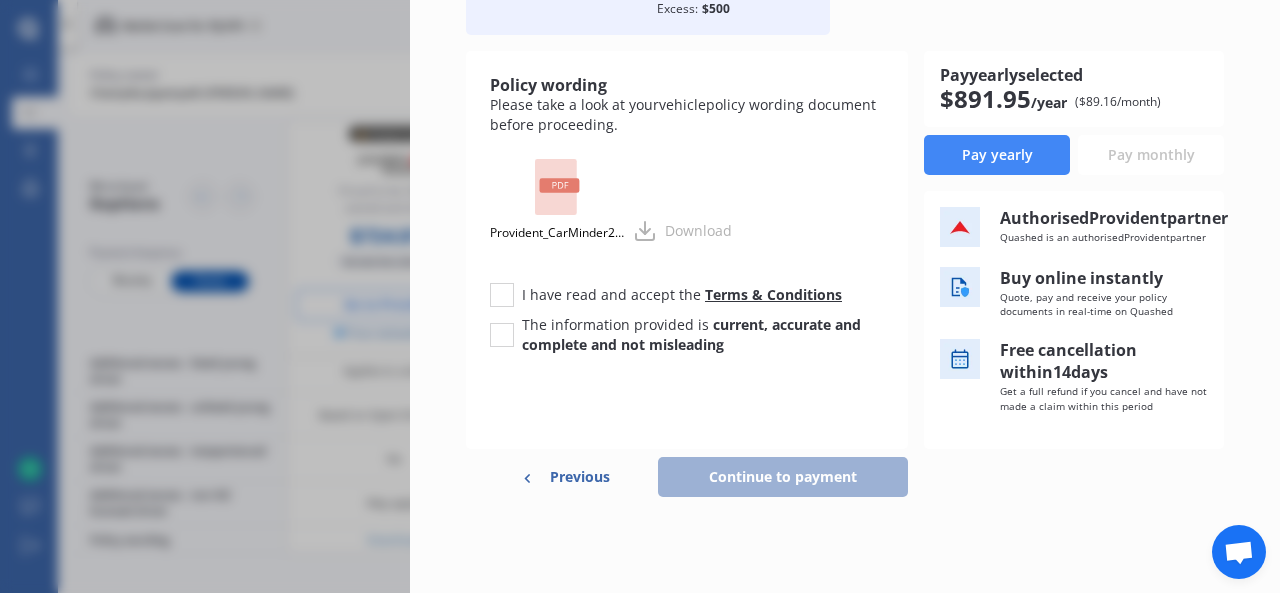 scroll, scrollTop: 206, scrollLeft: 0, axis: vertical 